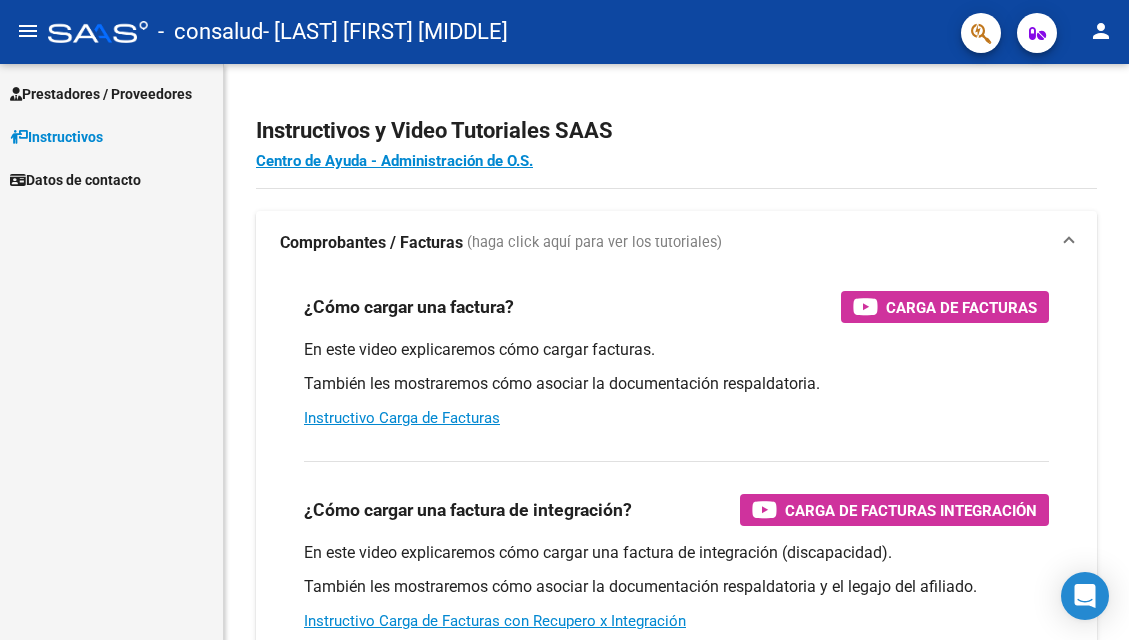 scroll, scrollTop: 0, scrollLeft: 0, axis: both 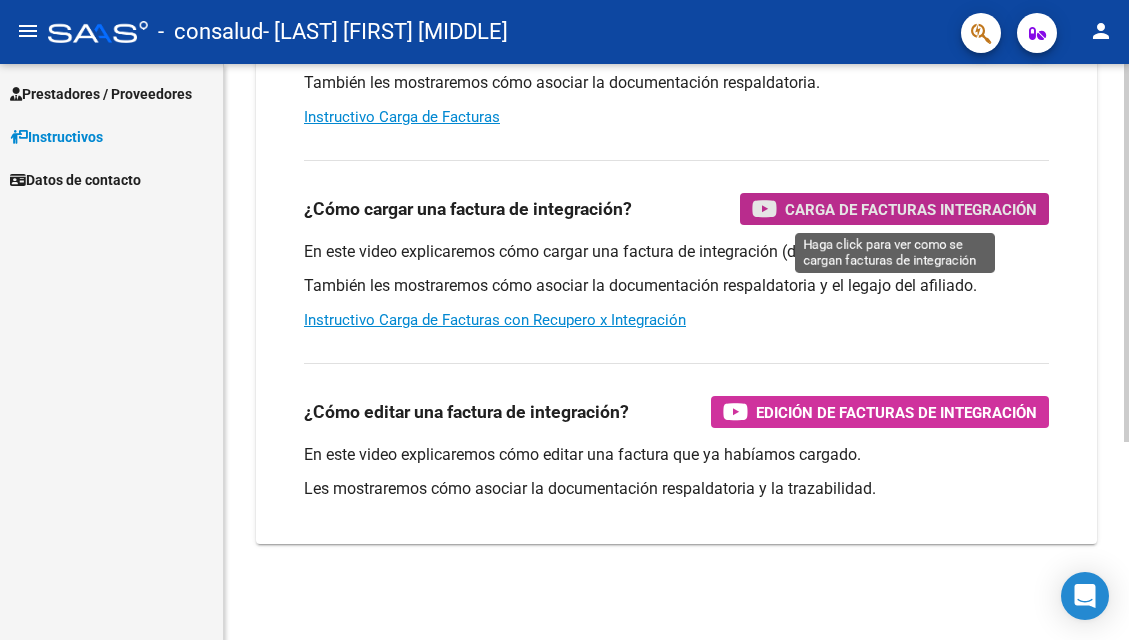 click on "Carga de Facturas Integración" at bounding box center (911, 209) 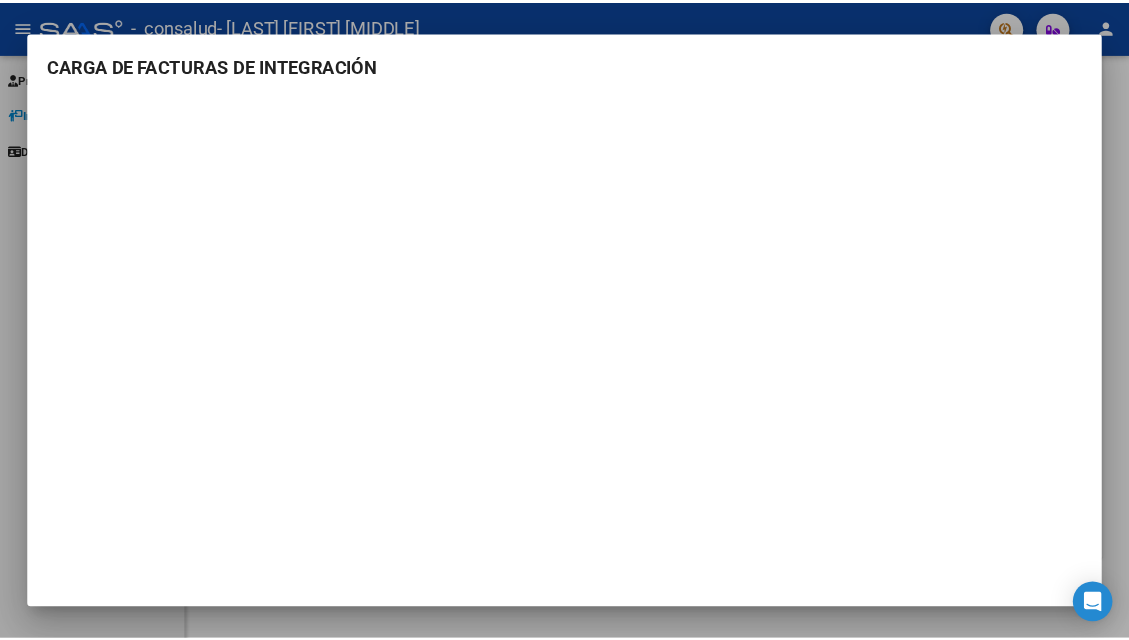 scroll, scrollTop: 301, scrollLeft: 0, axis: vertical 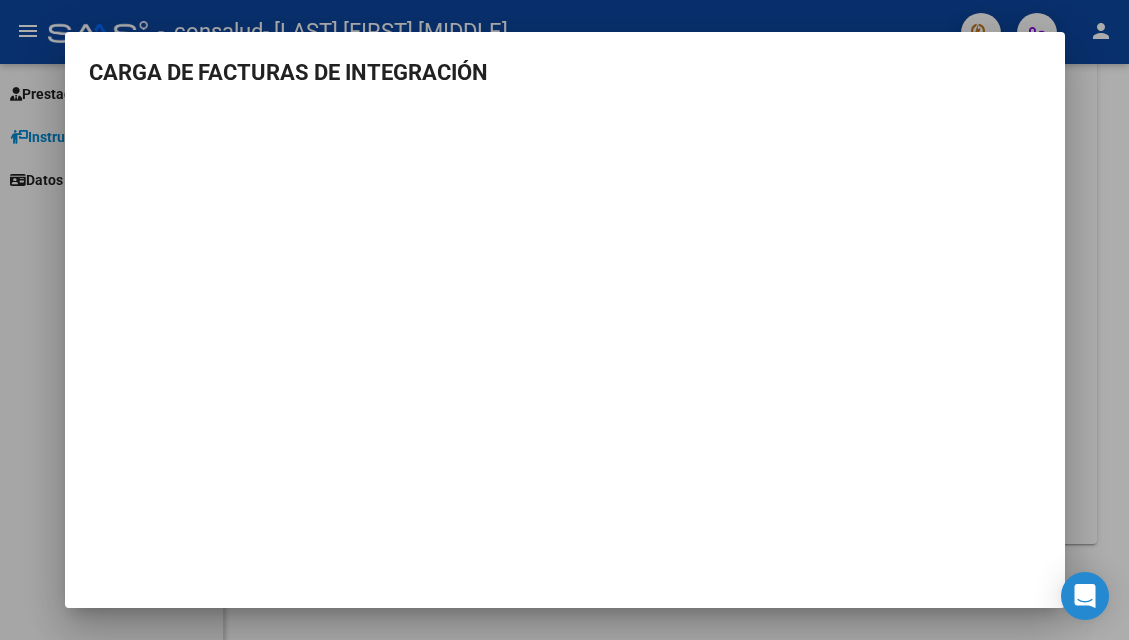 click at bounding box center [564, 320] 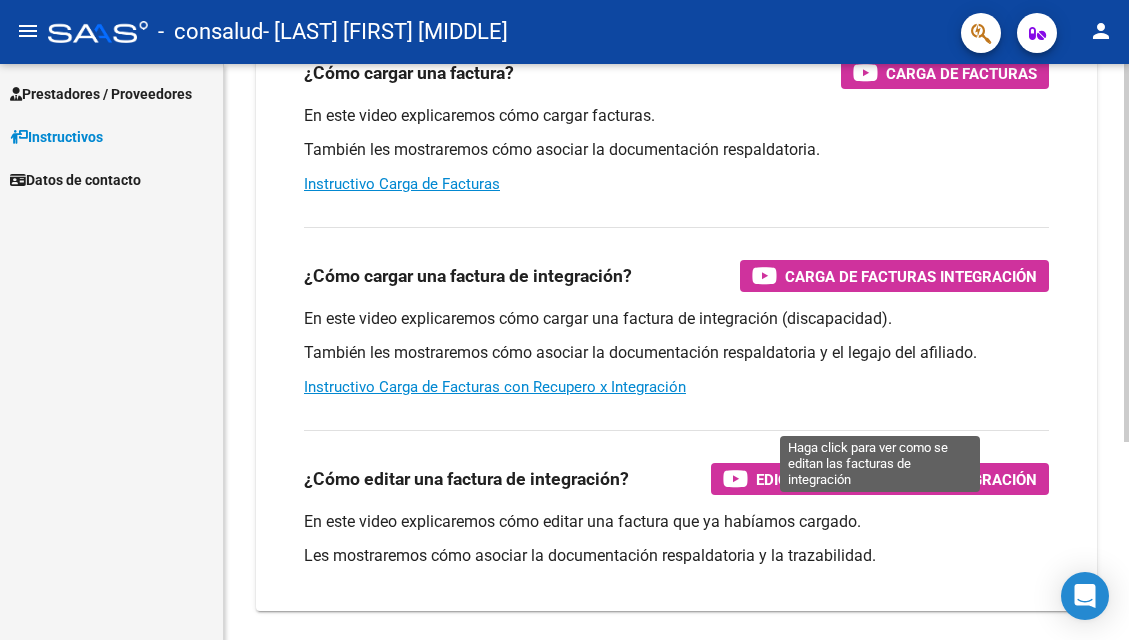 scroll, scrollTop: 201, scrollLeft: 0, axis: vertical 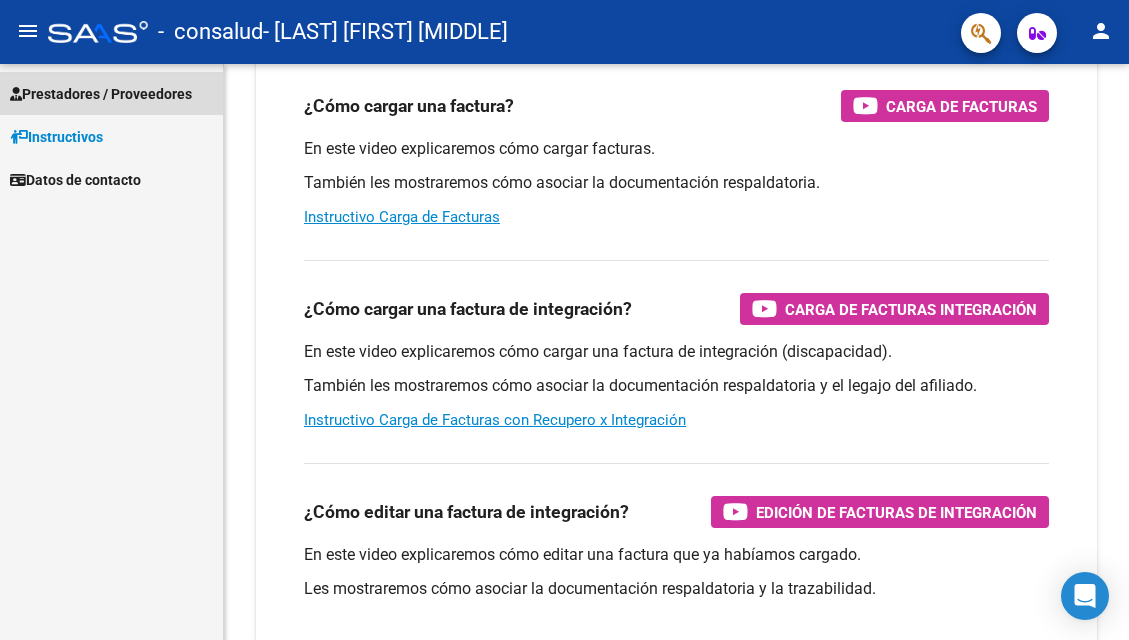 click on "Prestadores / Proveedores" at bounding box center (101, 94) 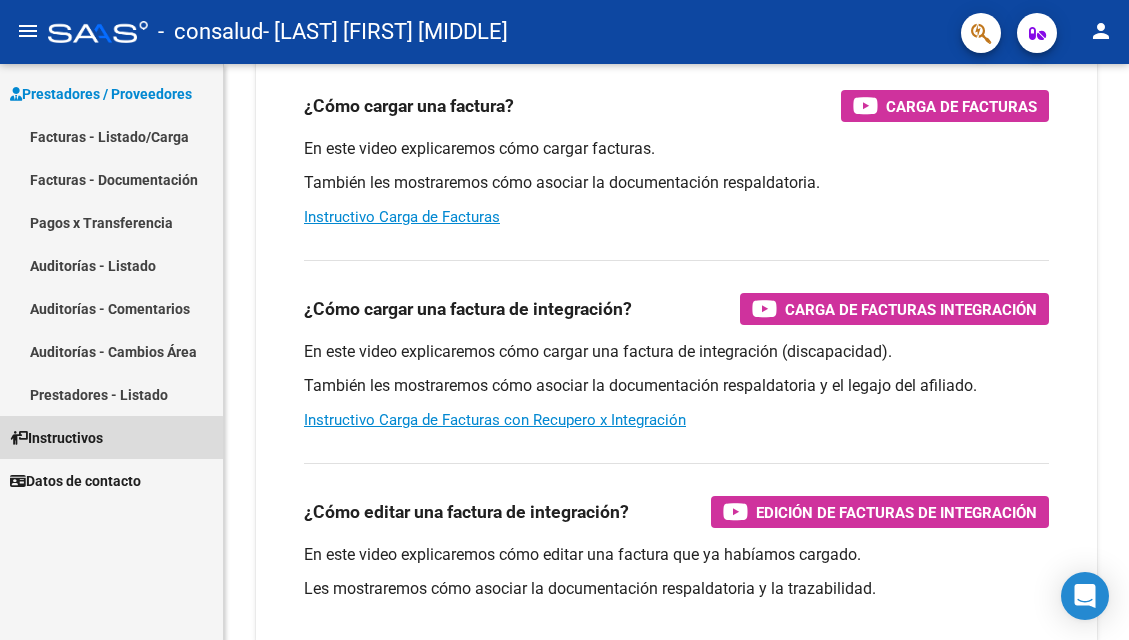 click on "Instructivos" at bounding box center [56, 438] 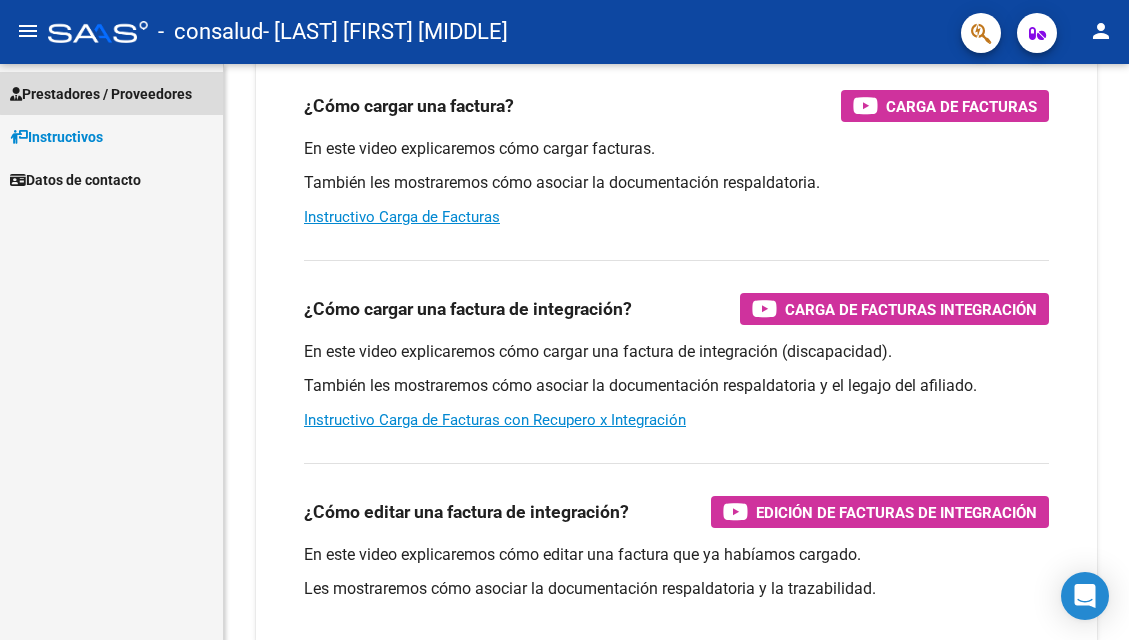 click on "Prestadores / Proveedores" at bounding box center (101, 94) 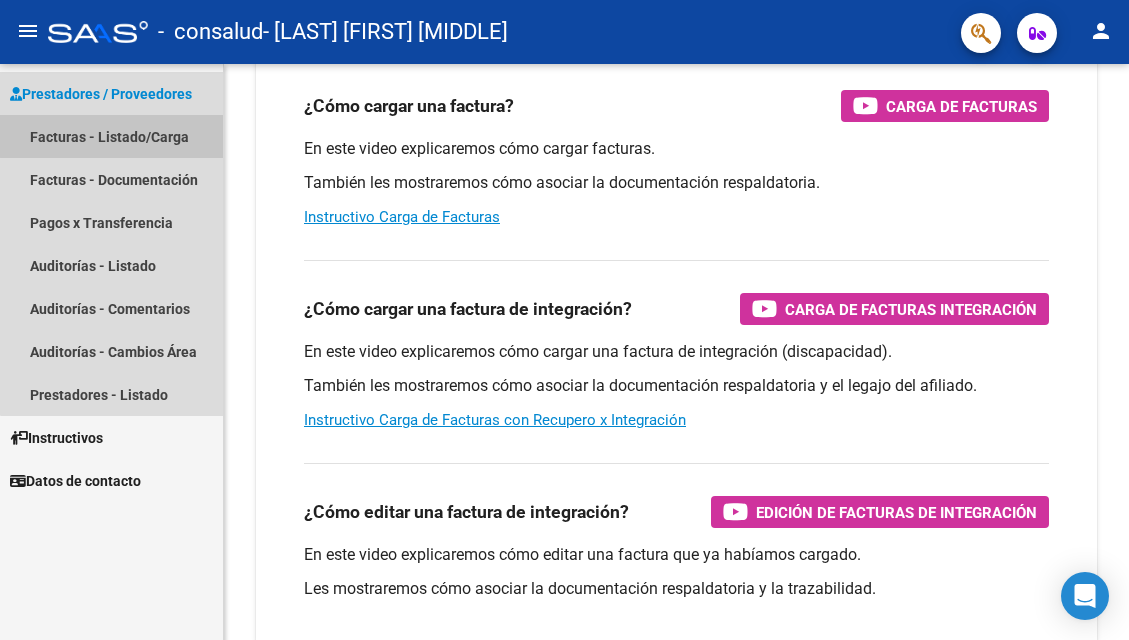 click on "Facturas - Listado/Carga" at bounding box center [111, 136] 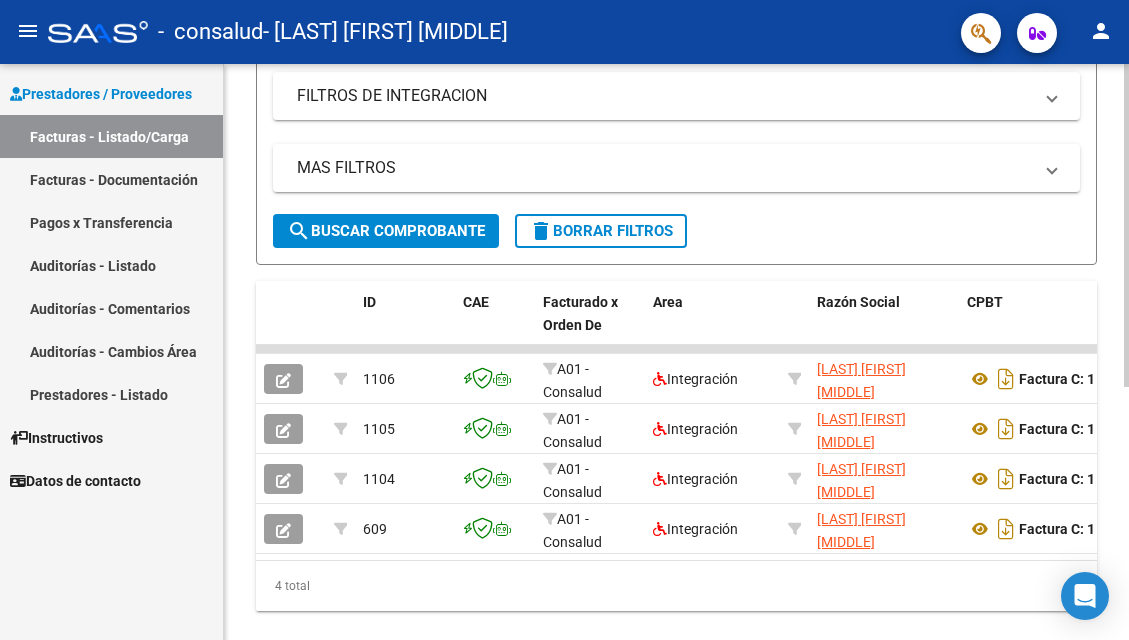 scroll, scrollTop: 452, scrollLeft: 0, axis: vertical 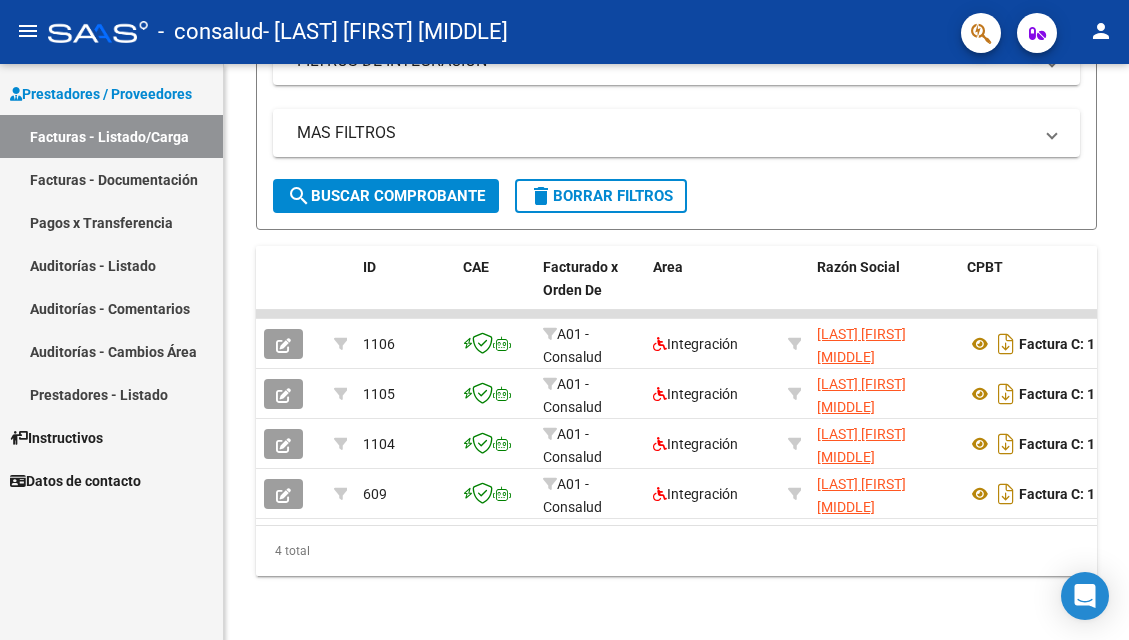 click on "Prestadores / Proveedores" at bounding box center (101, 94) 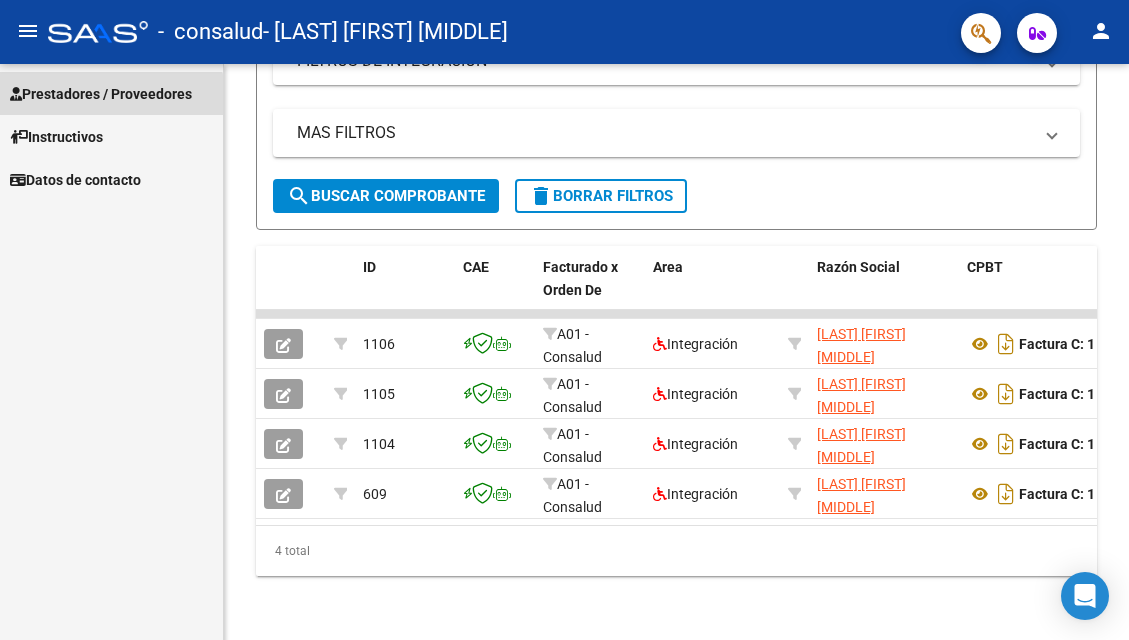 click on "Prestadores / Proveedores" at bounding box center (101, 94) 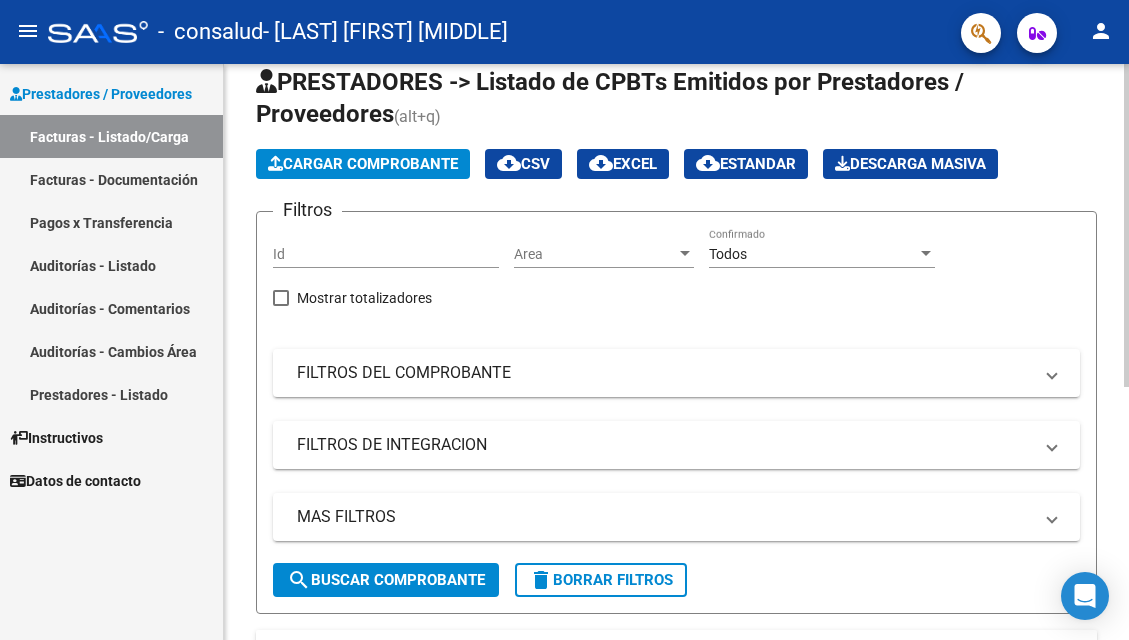 scroll, scrollTop: 0, scrollLeft: 0, axis: both 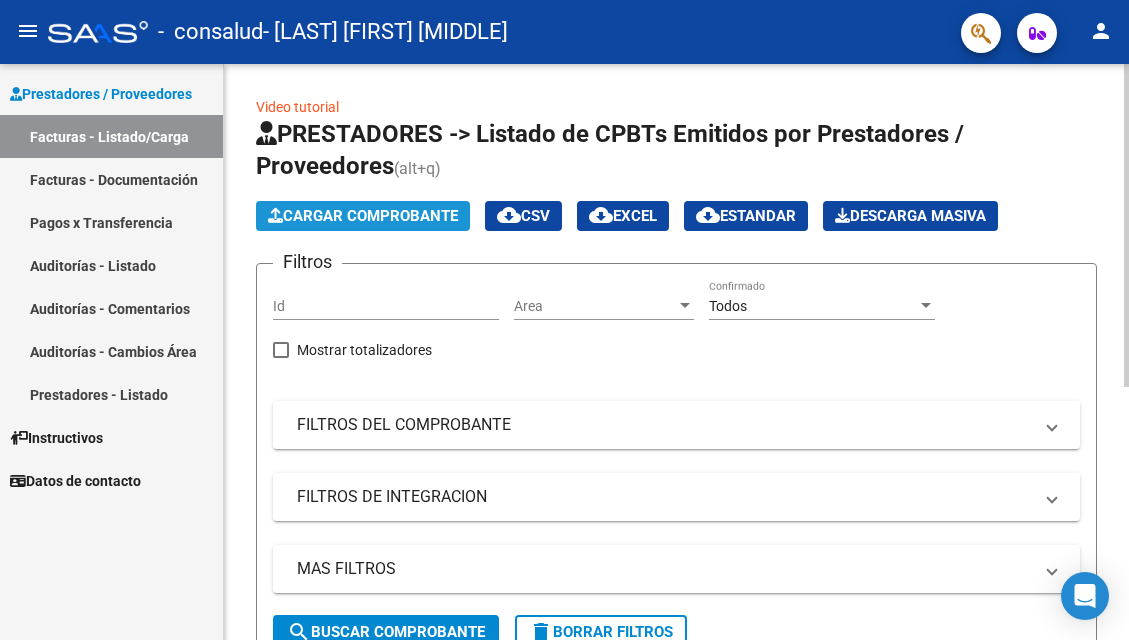 click on "Cargar Comprobante" 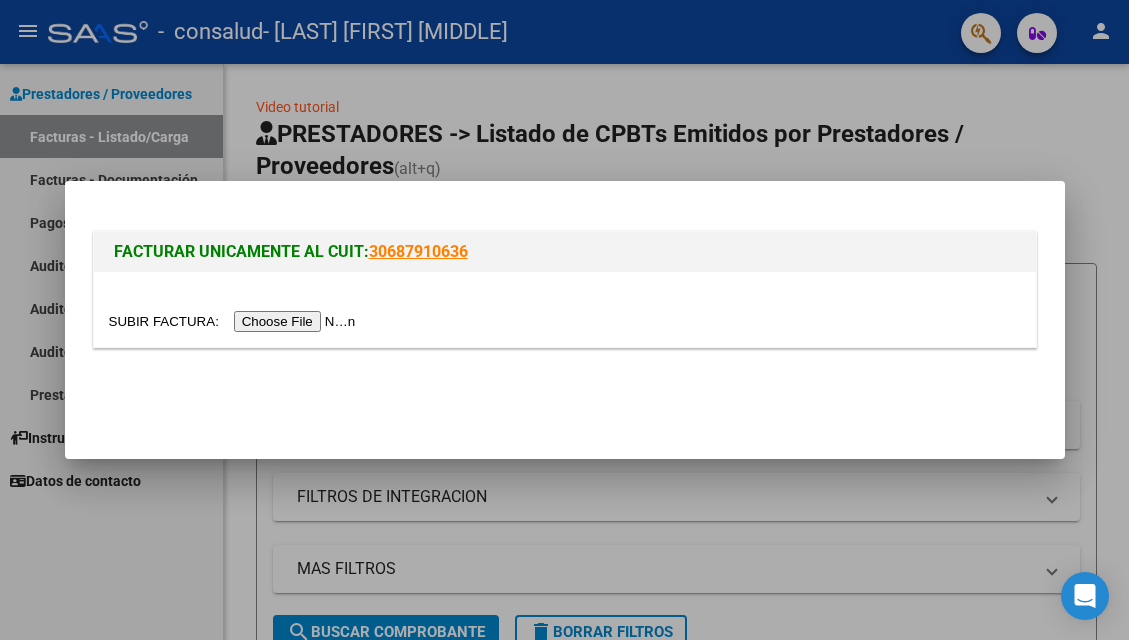 click at bounding box center (235, 321) 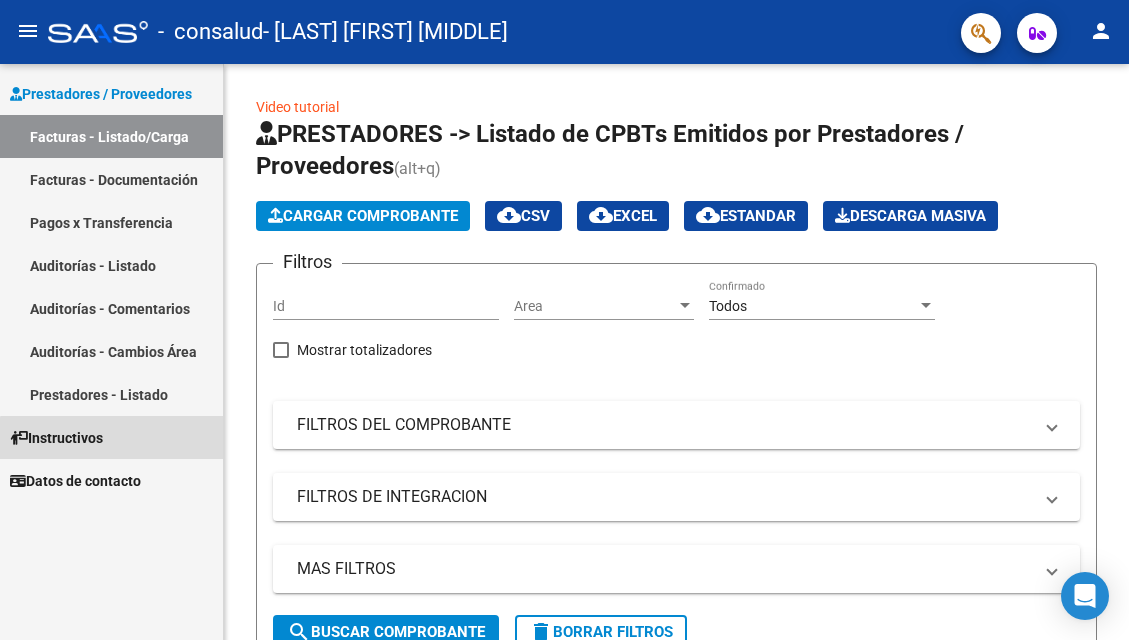 click on "Instructivos" at bounding box center (111, 437) 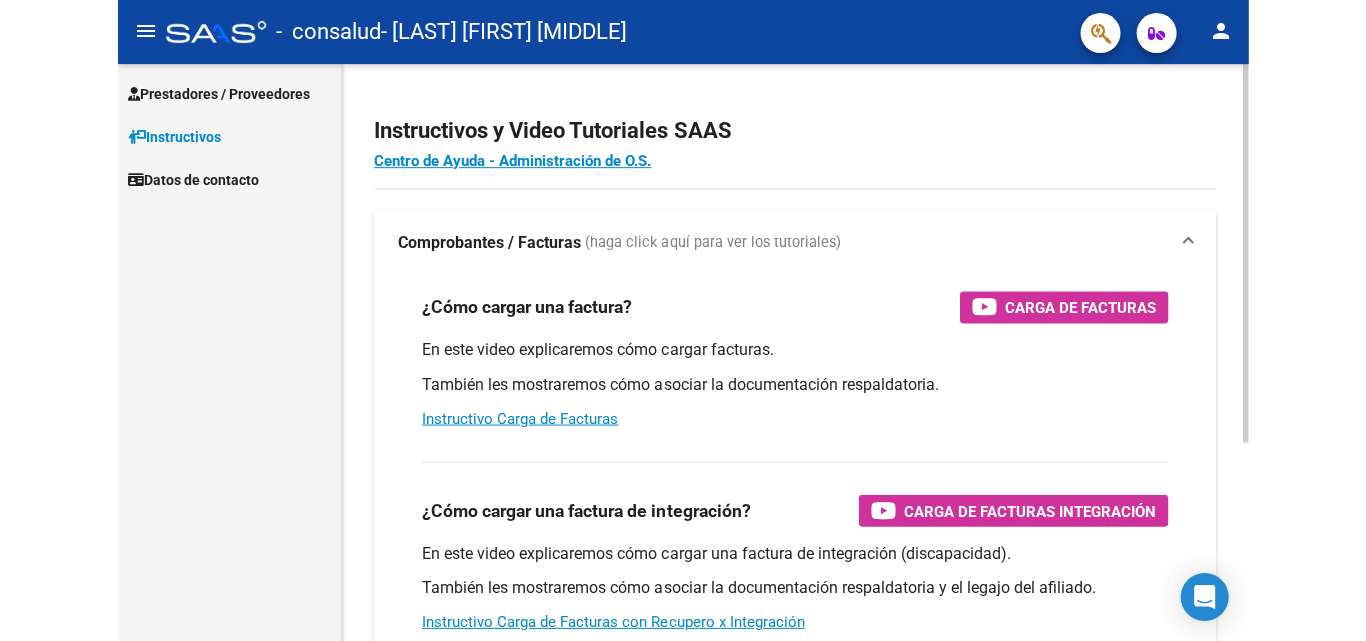 scroll, scrollTop: 100, scrollLeft: 0, axis: vertical 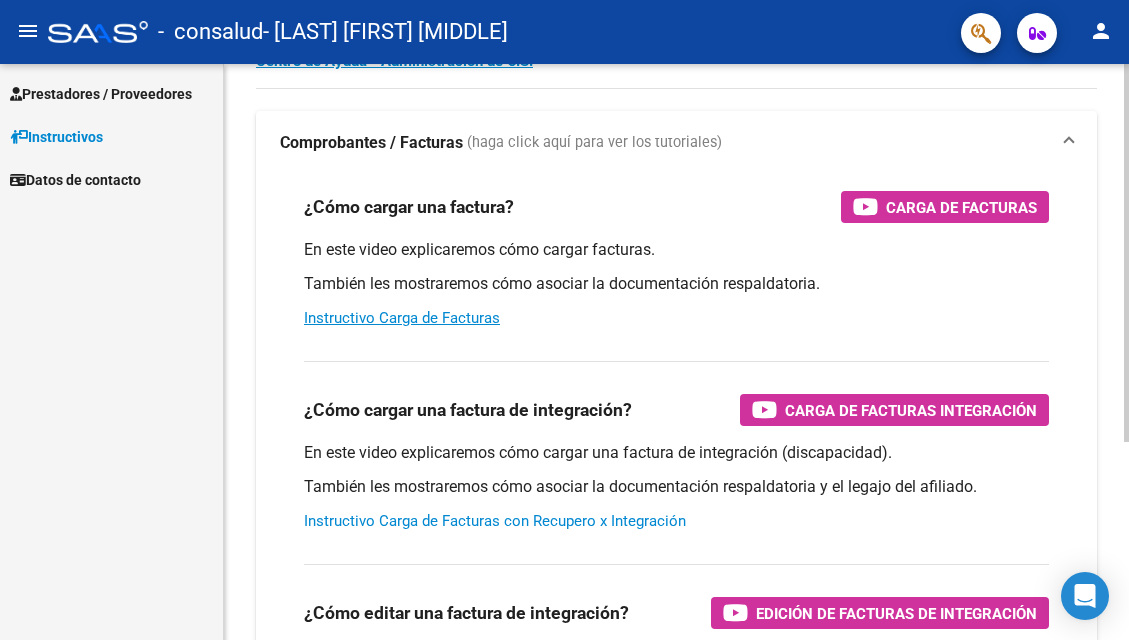 click on "Instructivo Carga de Facturas con Recupero x Integración" at bounding box center (495, 521) 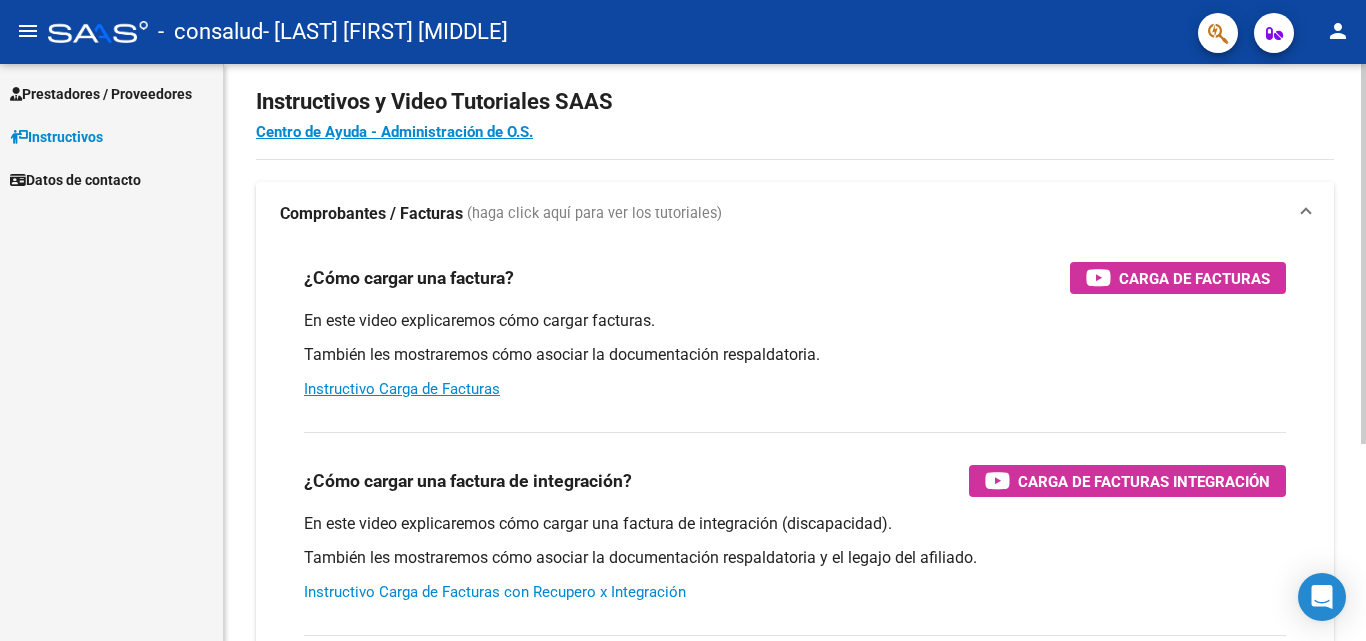 scroll, scrollTop: 0, scrollLeft: 0, axis: both 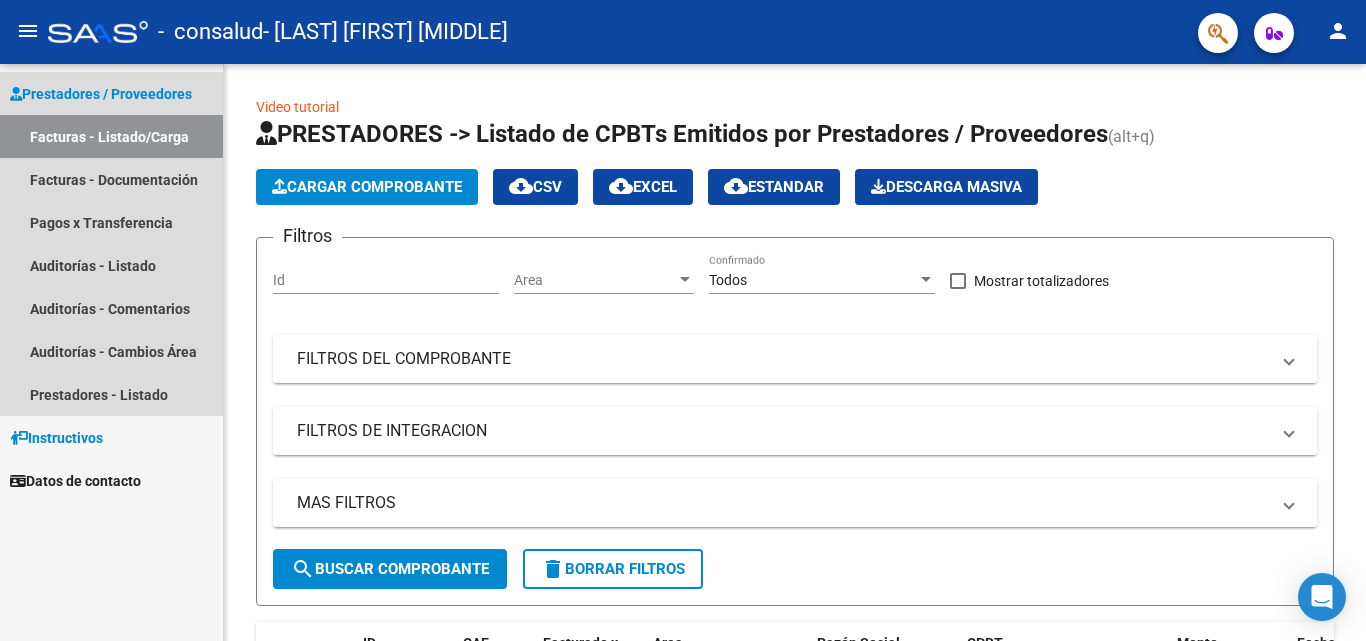 click on "Facturas - Listado/Carga" at bounding box center (111, 136) 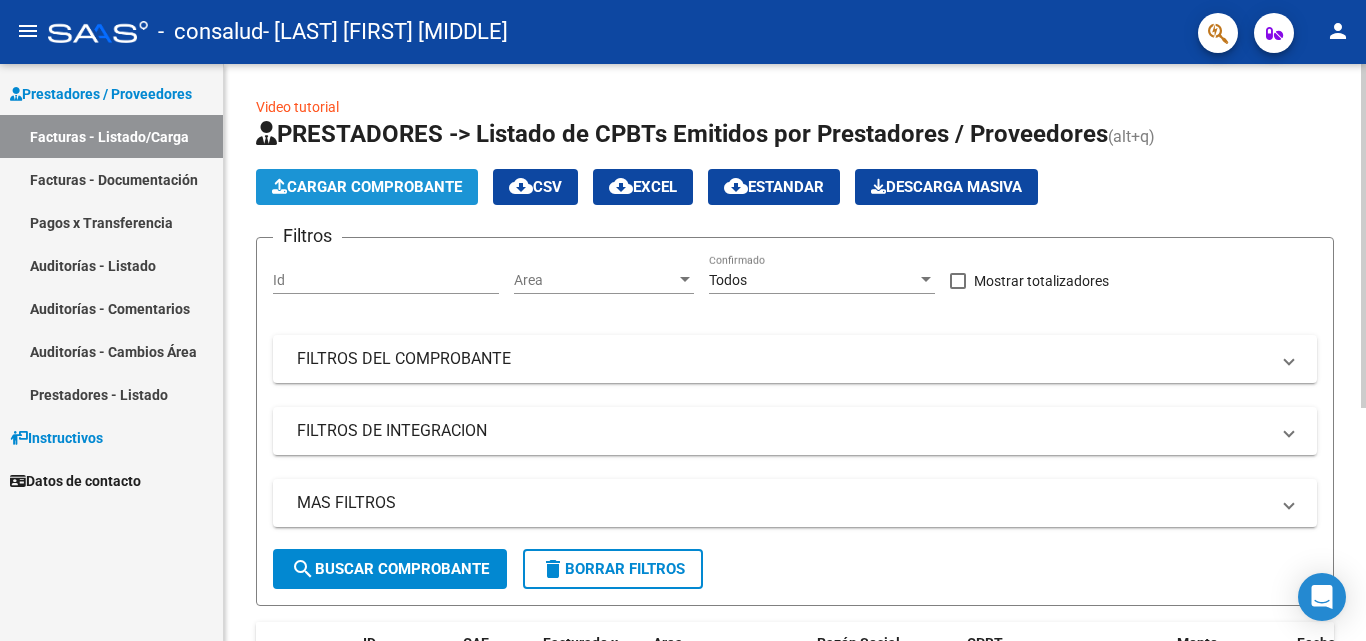click on "Cargar Comprobante" 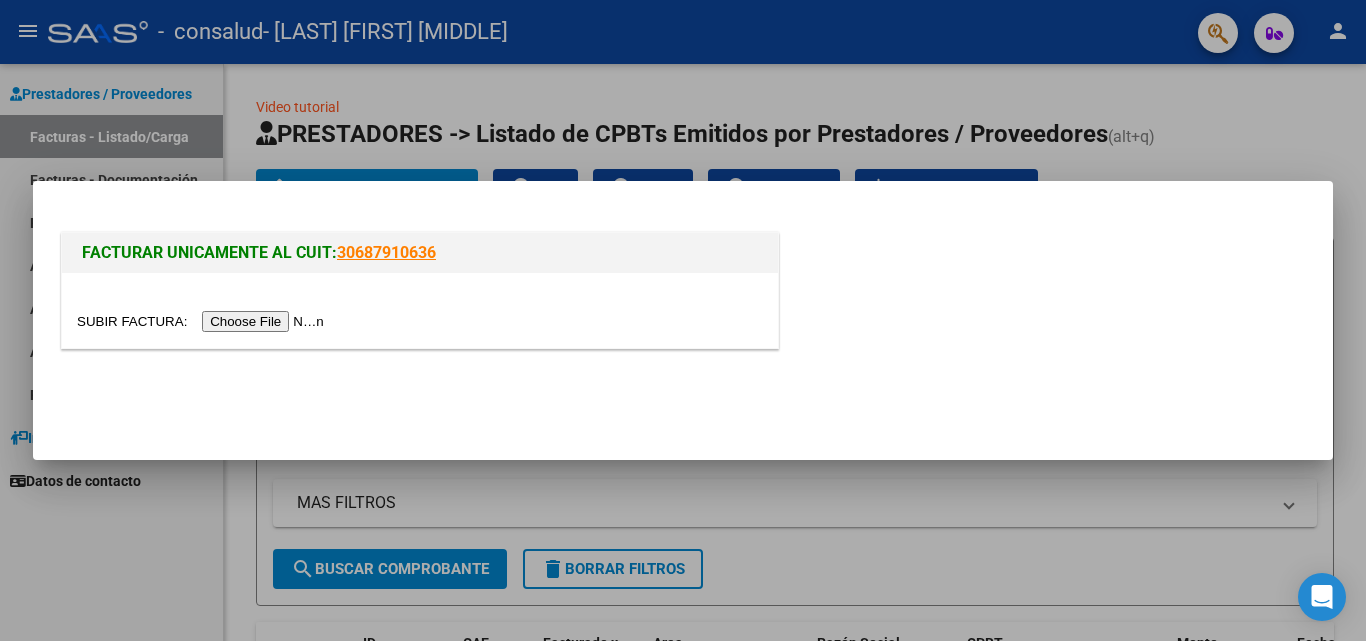 click at bounding box center [203, 321] 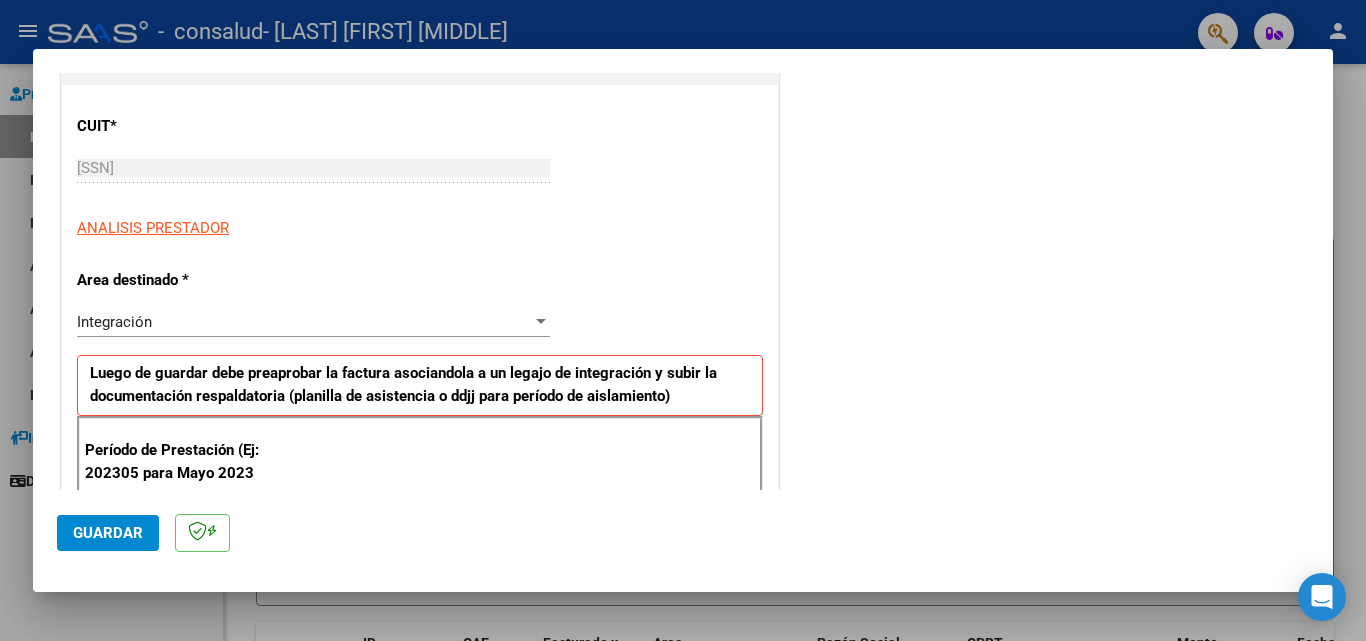 scroll, scrollTop: 300, scrollLeft: 0, axis: vertical 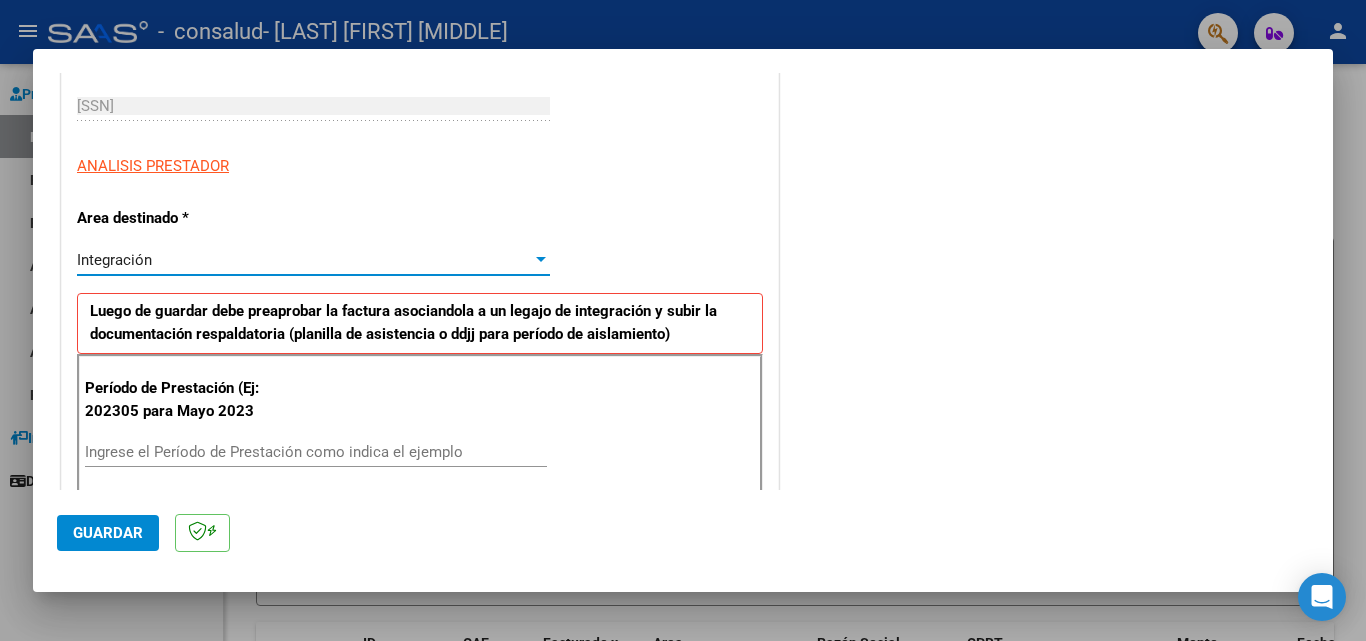 click at bounding box center [541, 259] 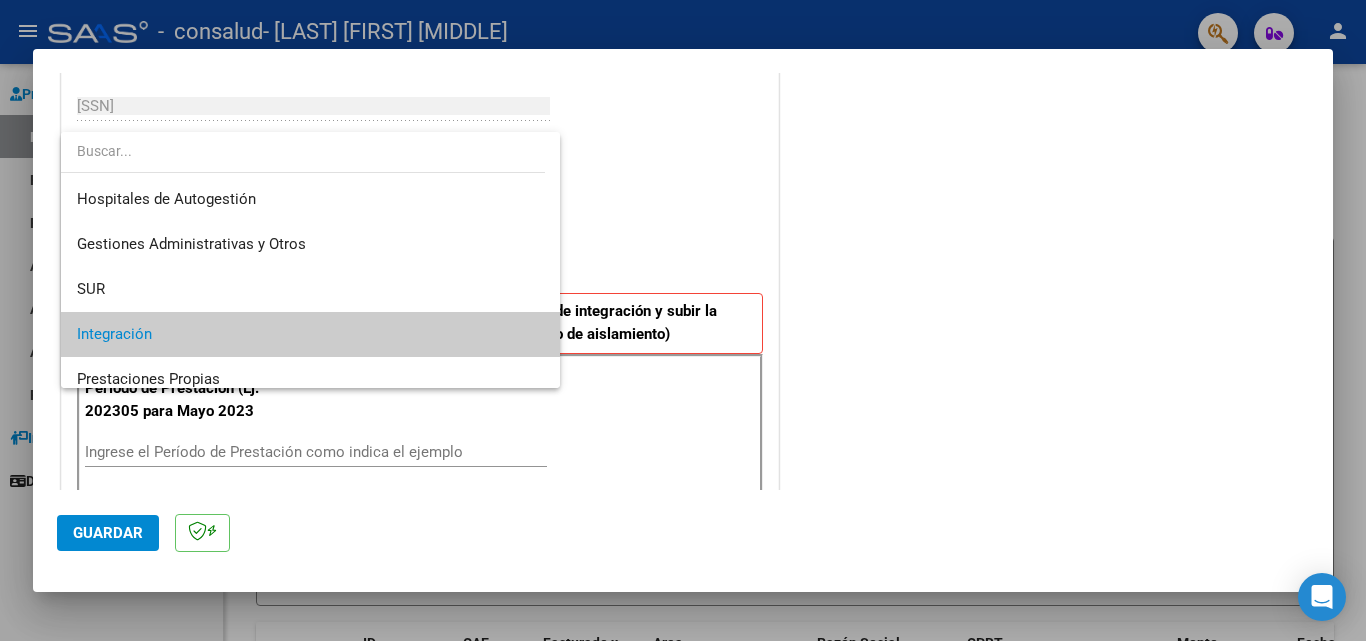 scroll, scrollTop: 75, scrollLeft: 0, axis: vertical 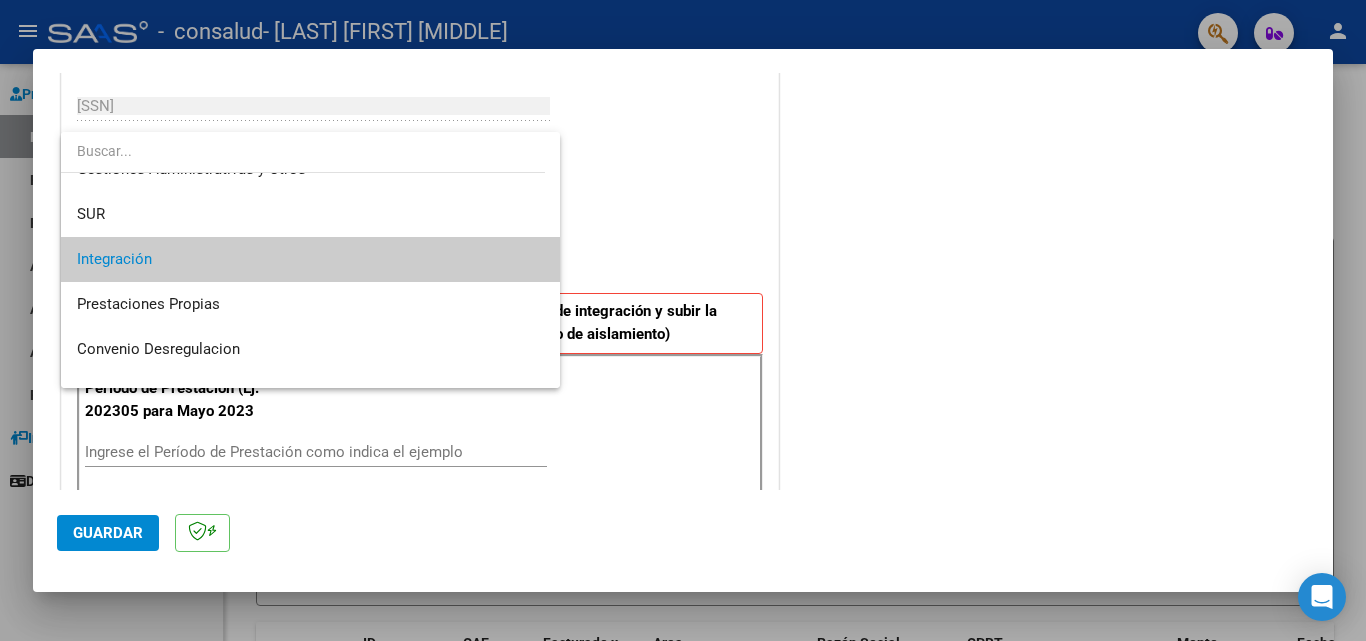 click at bounding box center [683, 320] 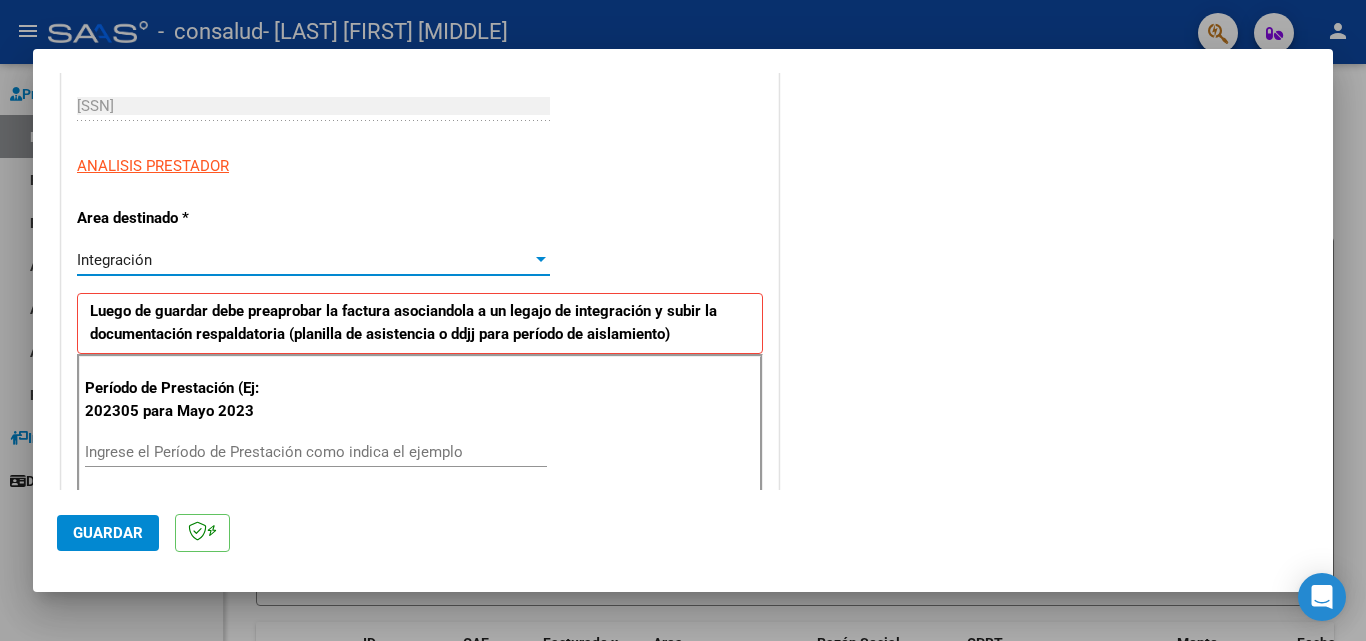 click at bounding box center (541, 260) 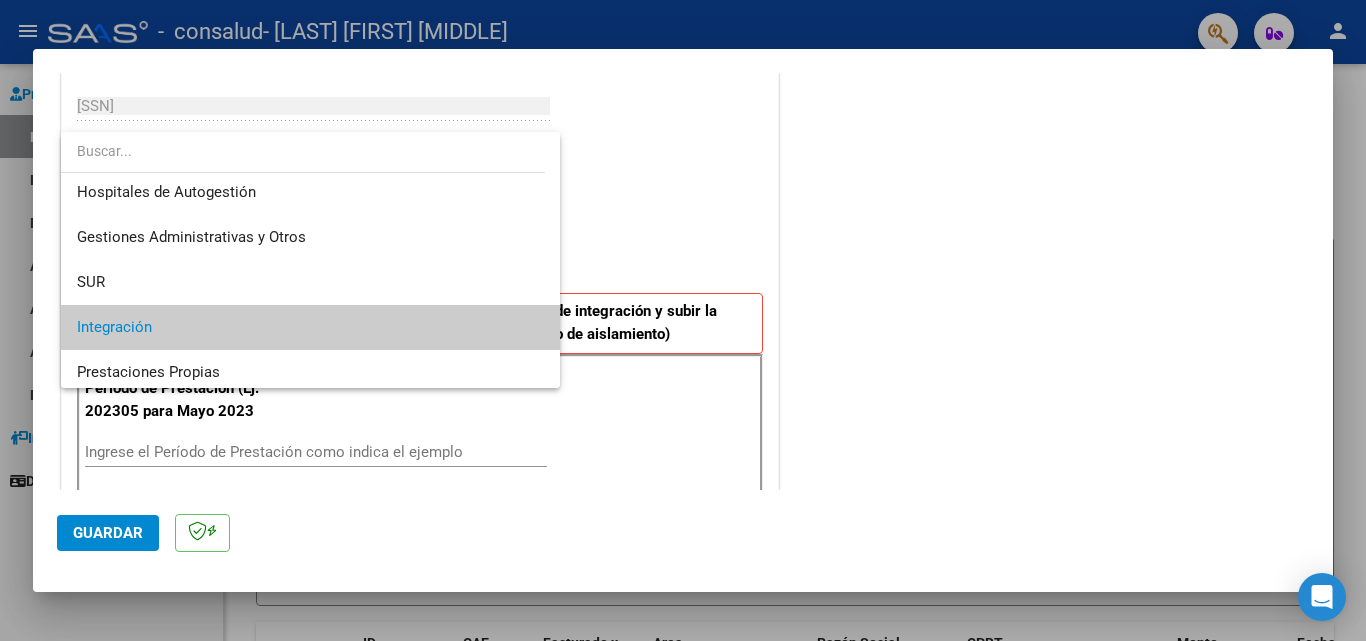 scroll, scrollTop: 0, scrollLeft: 0, axis: both 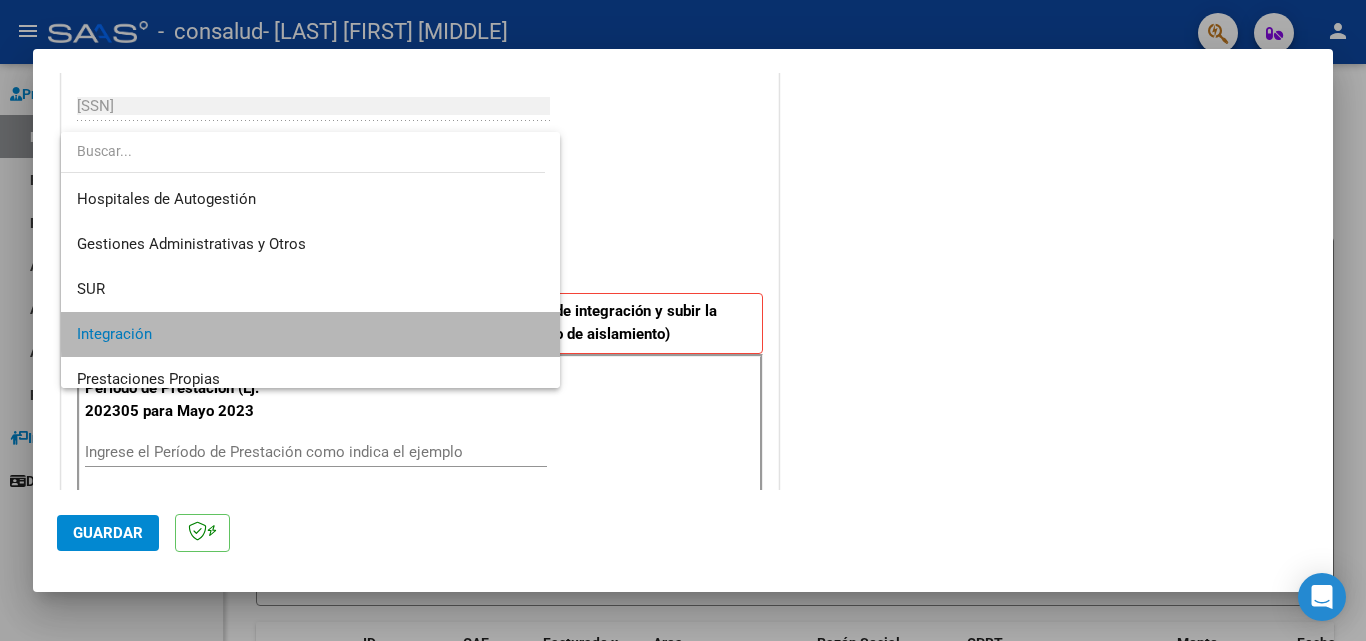 click on "Integración" at bounding box center [310, 334] 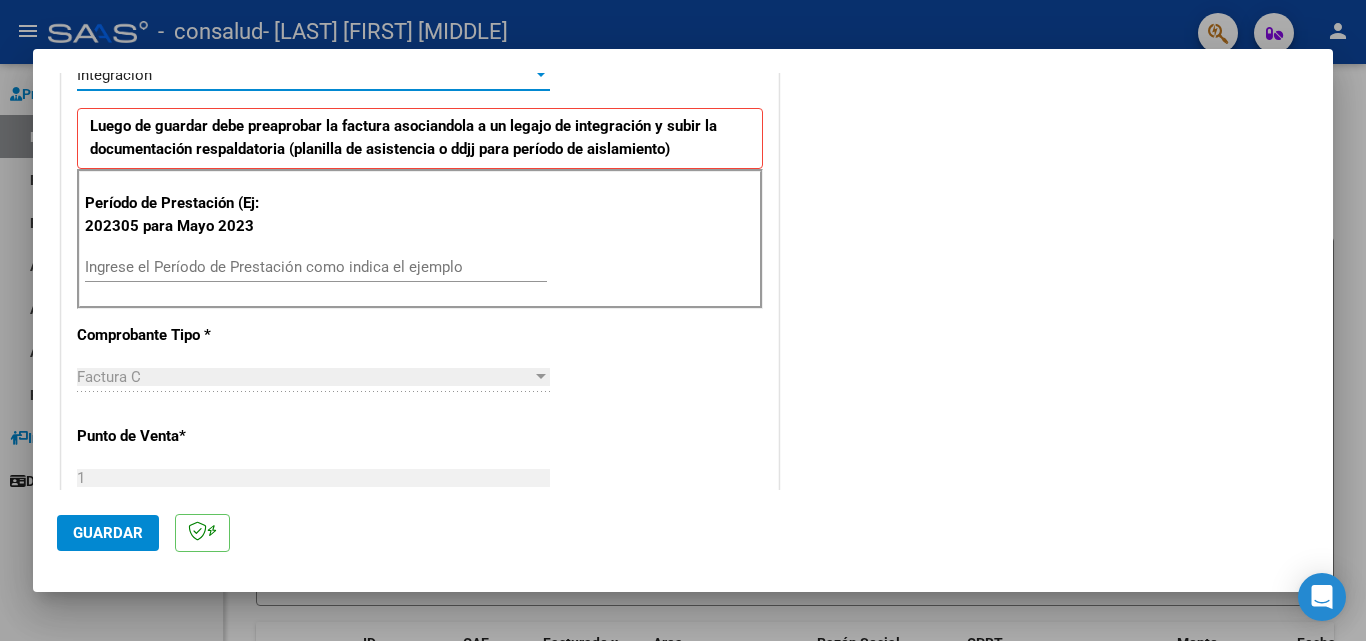 scroll, scrollTop: 500, scrollLeft: 0, axis: vertical 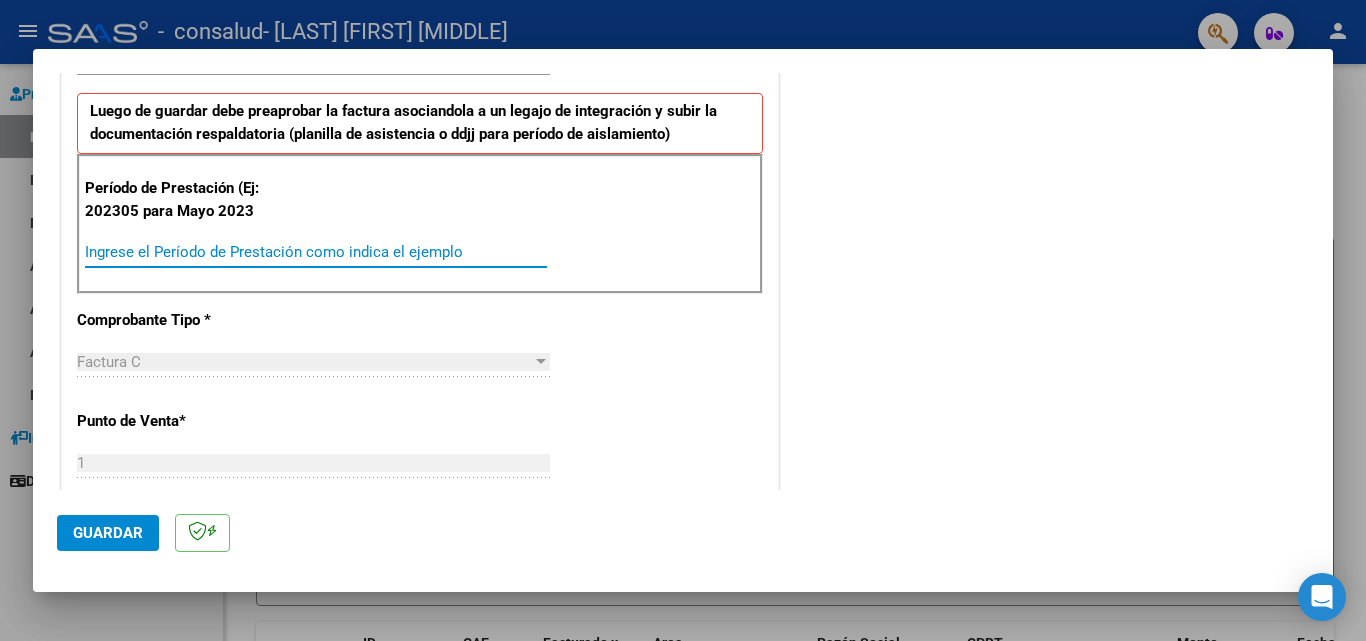 click on "Ingrese el Período de Prestación como indica el ejemplo" at bounding box center [316, 252] 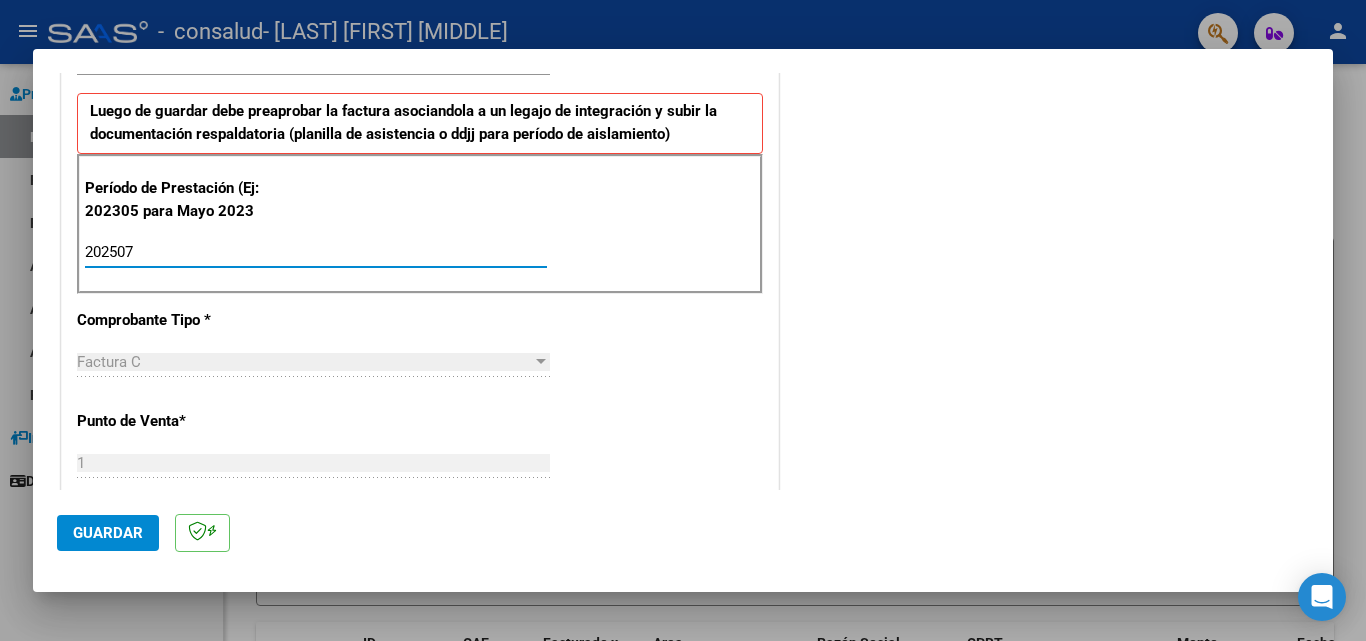 type on "202507" 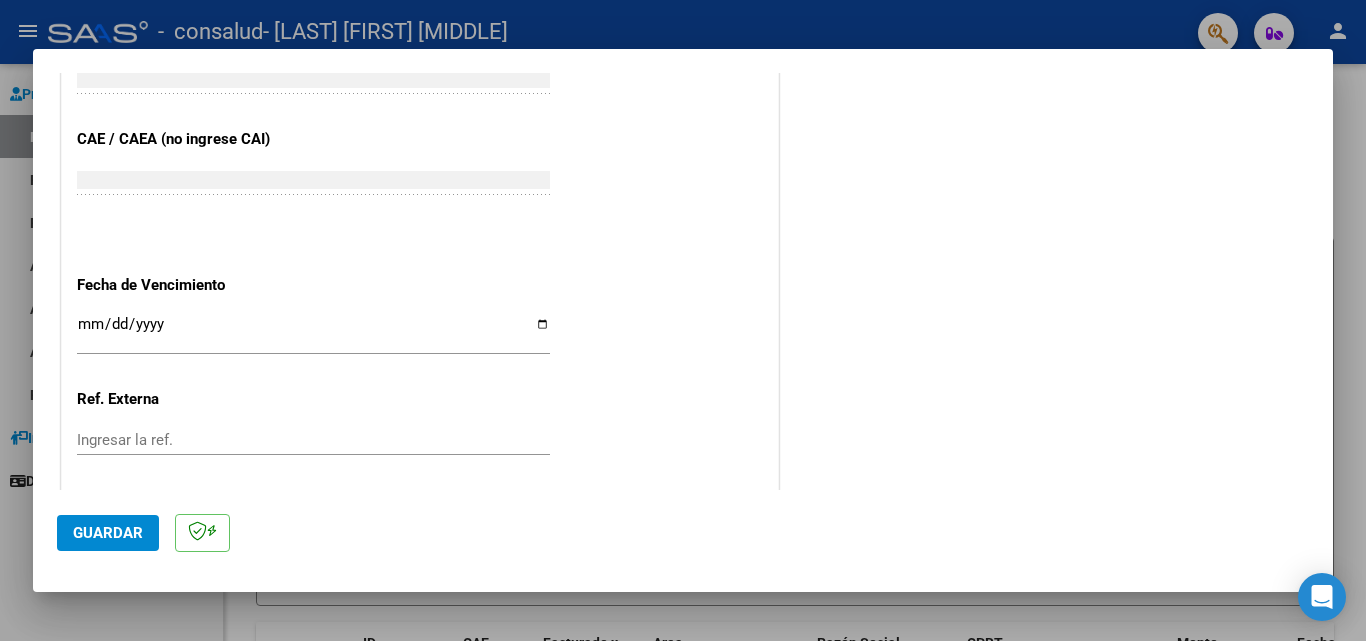 scroll, scrollTop: 1305, scrollLeft: 0, axis: vertical 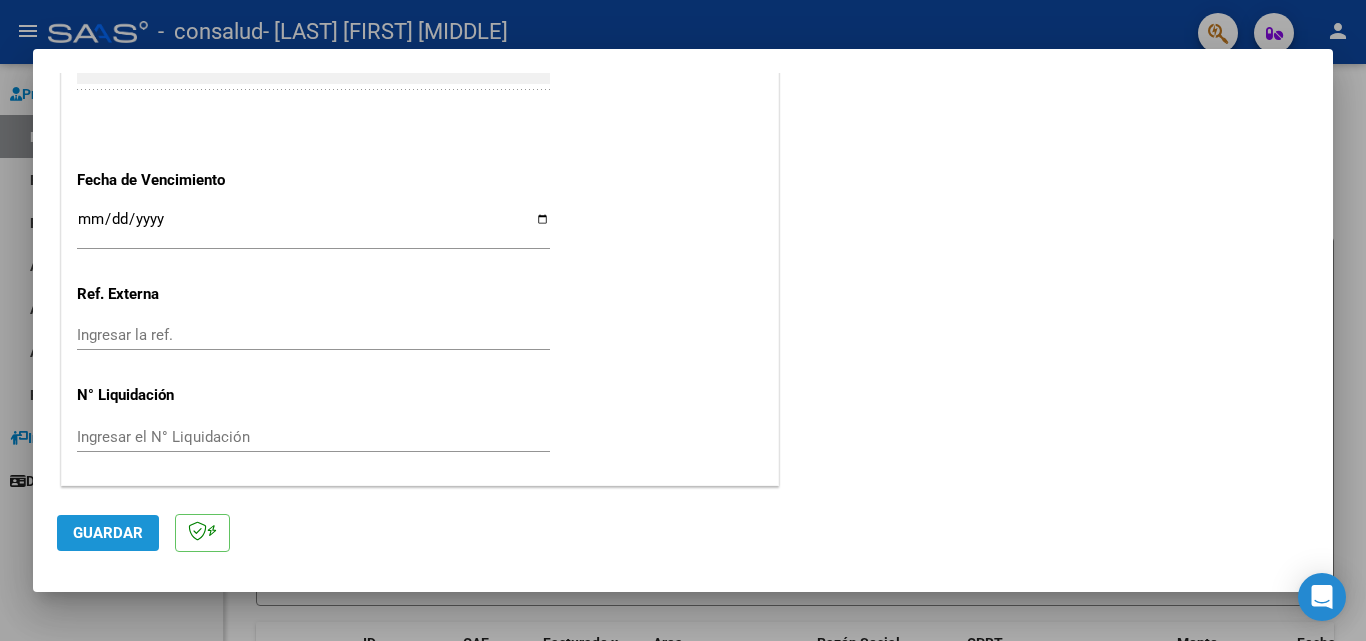 click on "Guardar" 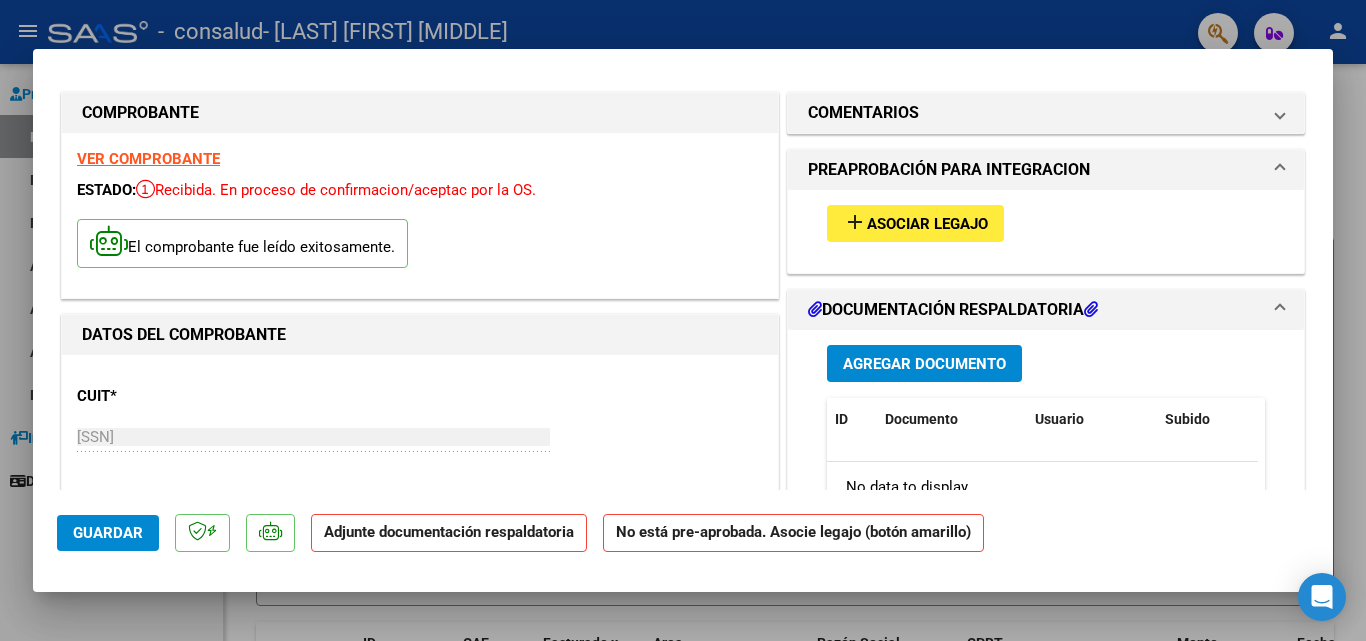 scroll, scrollTop: 0, scrollLeft: 0, axis: both 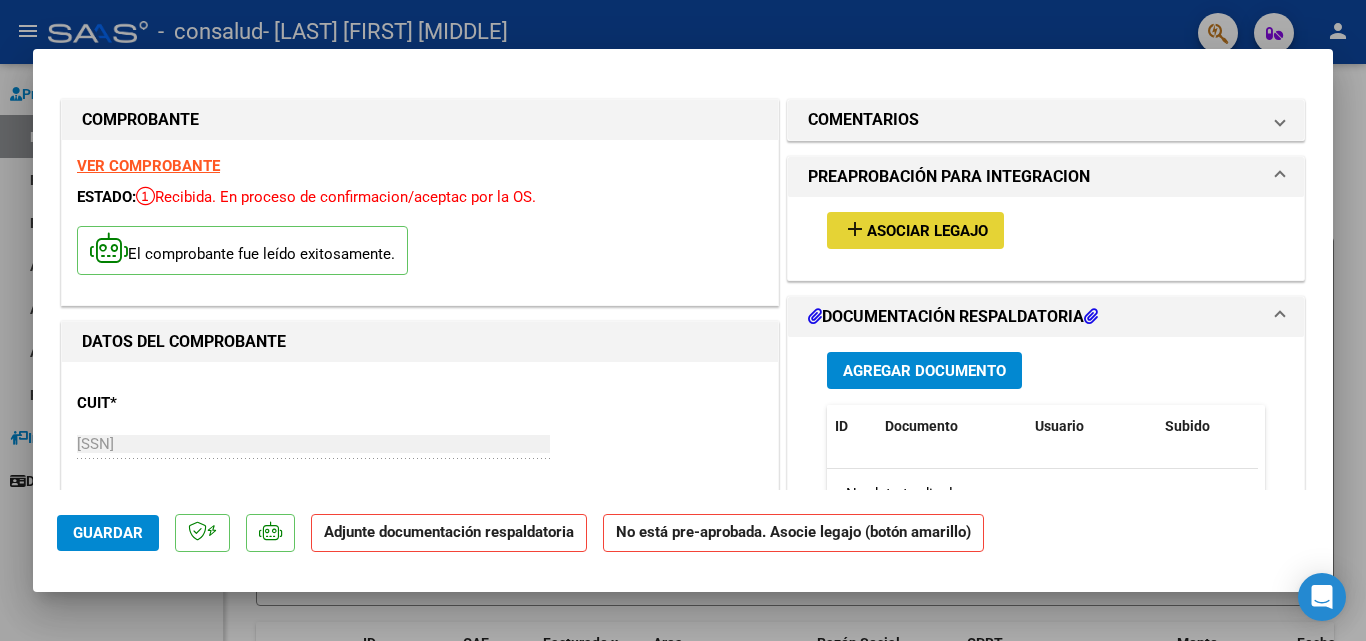 click on "Asociar Legajo" at bounding box center [927, 231] 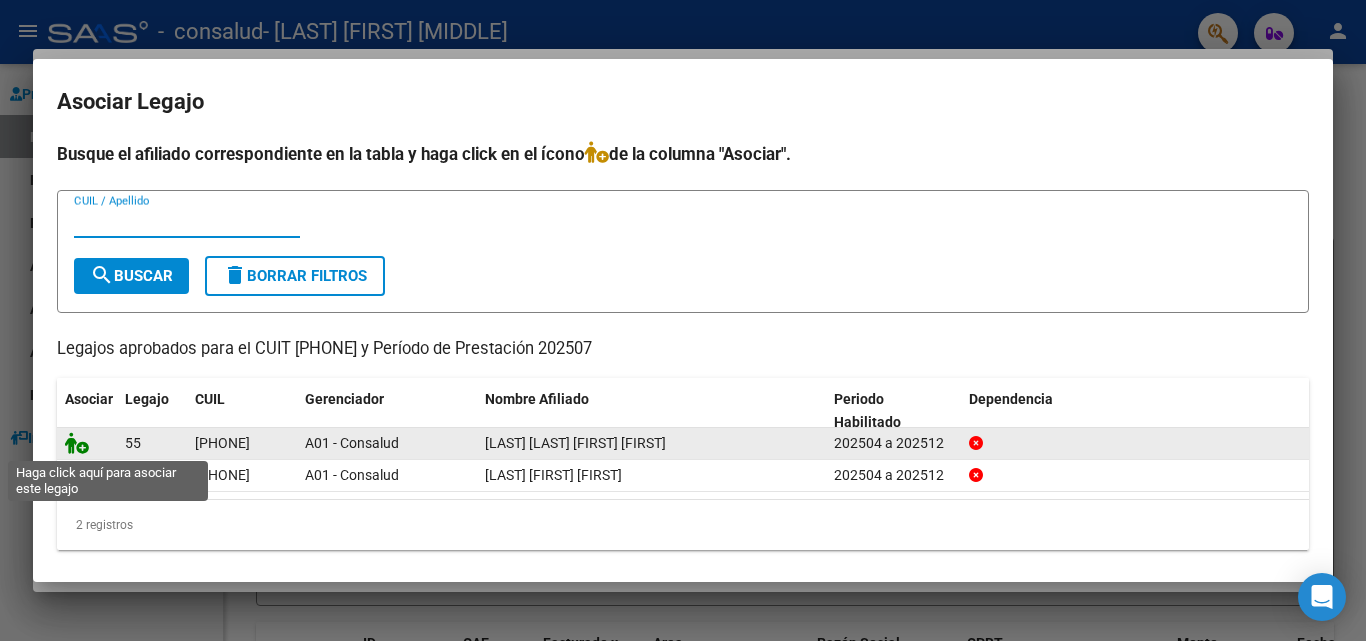 click 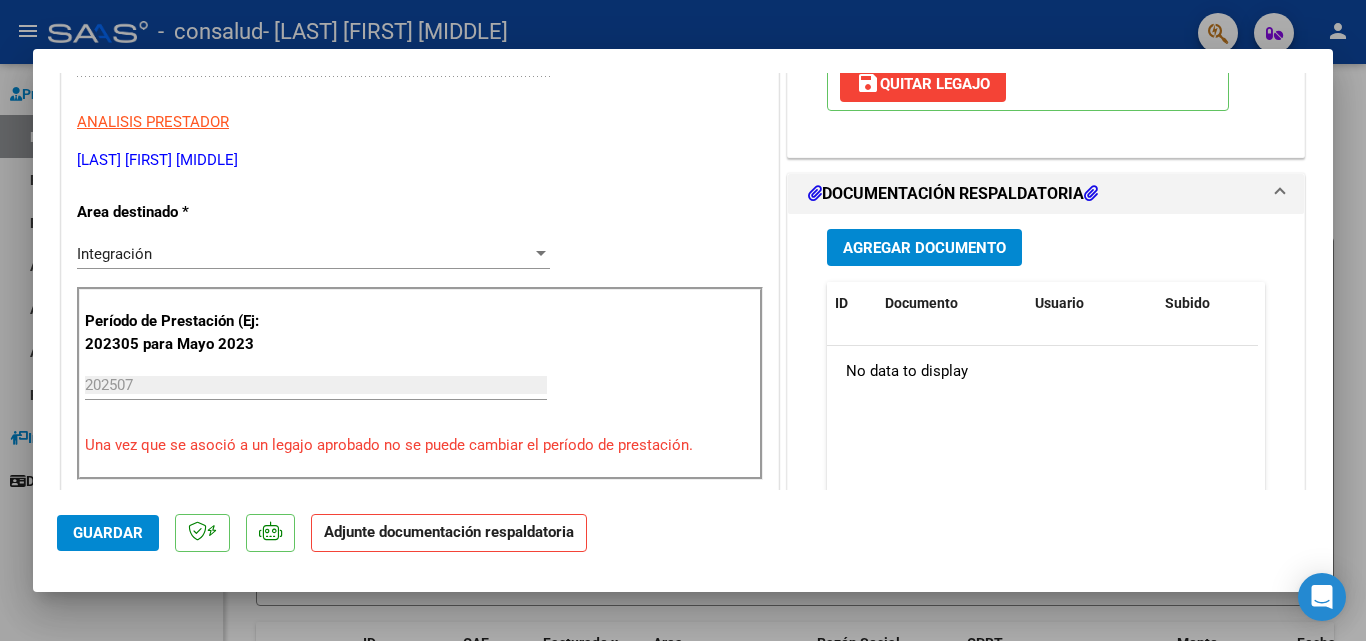 scroll, scrollTop: 373, scrollLeft: 0, axis: vertical 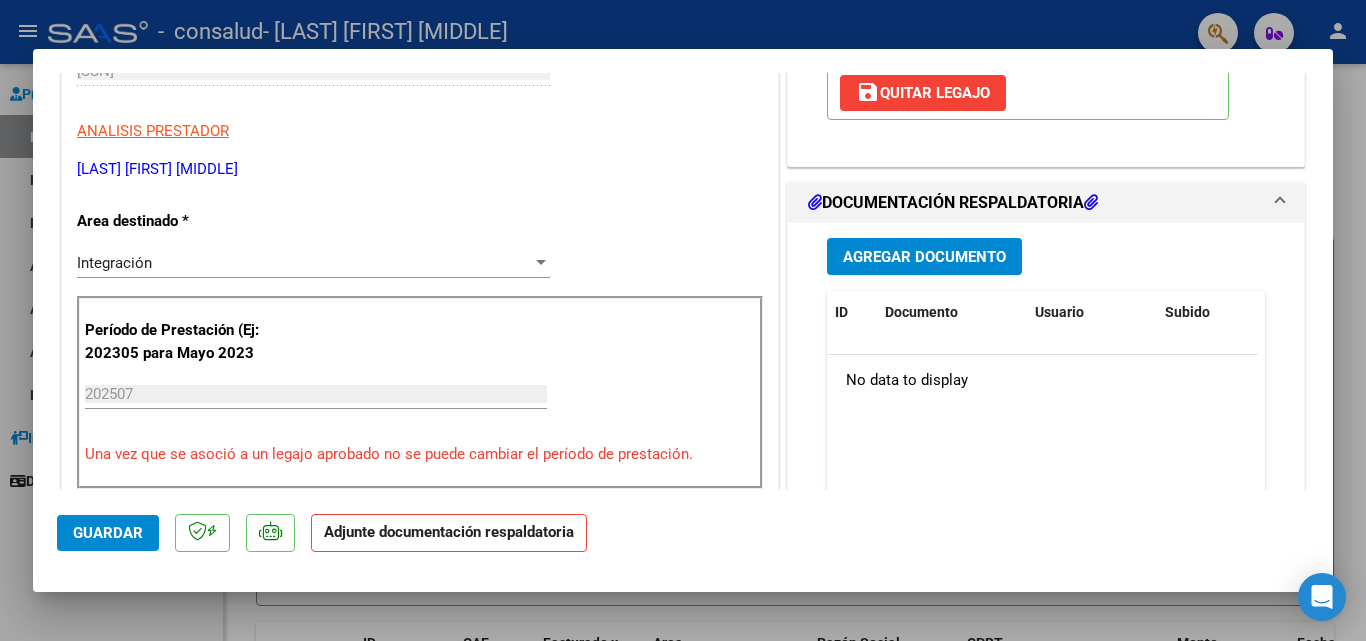 click on "Agregar Documento" at bounding box center [924, 257] 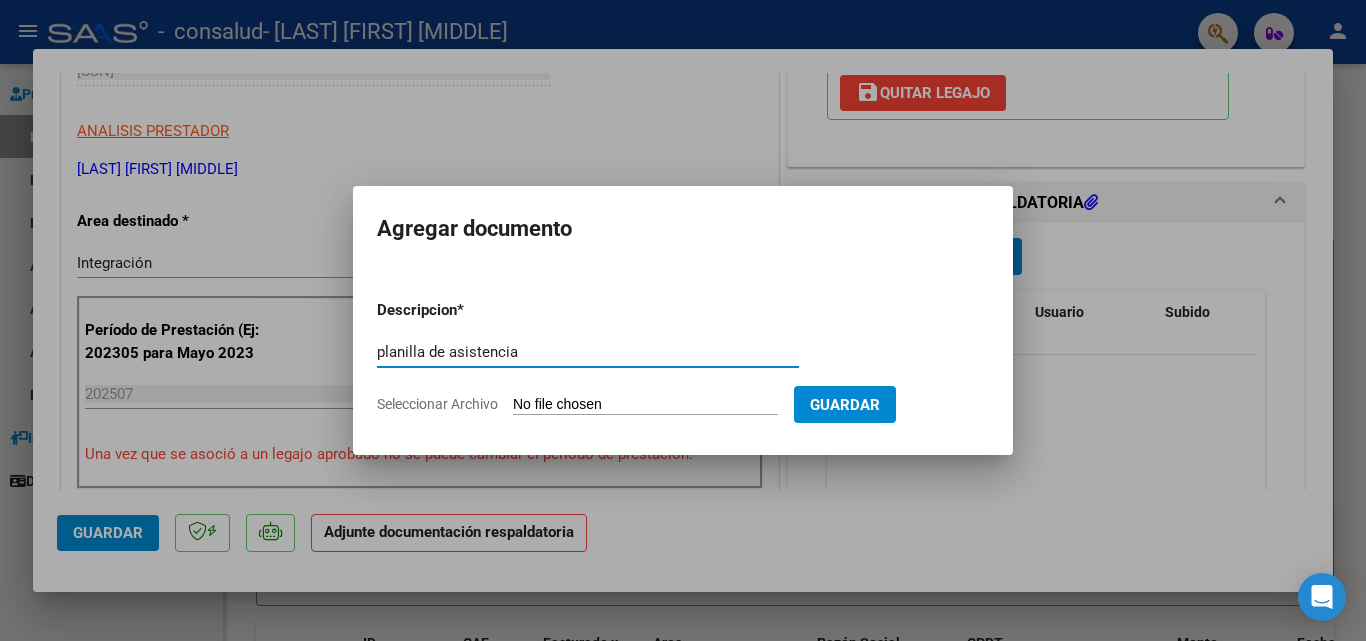 type on "planilla de asistencia" 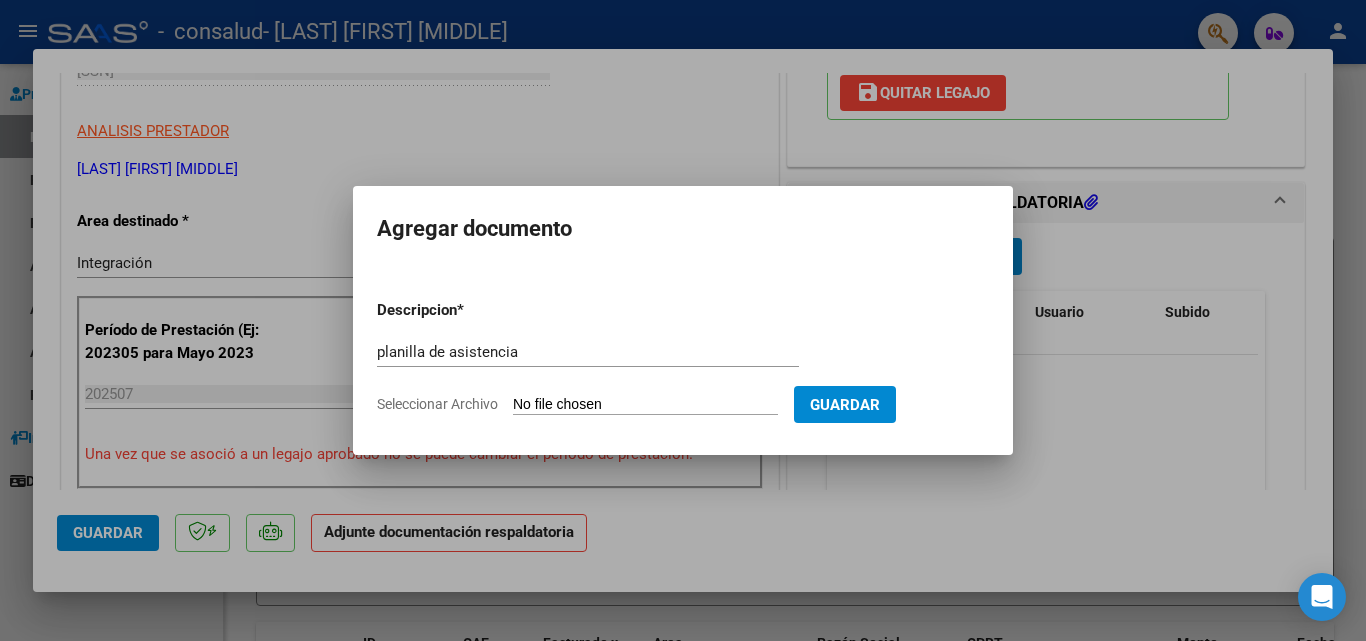 click on "Seleccionar Archivo" at bounding box center [645, 405] 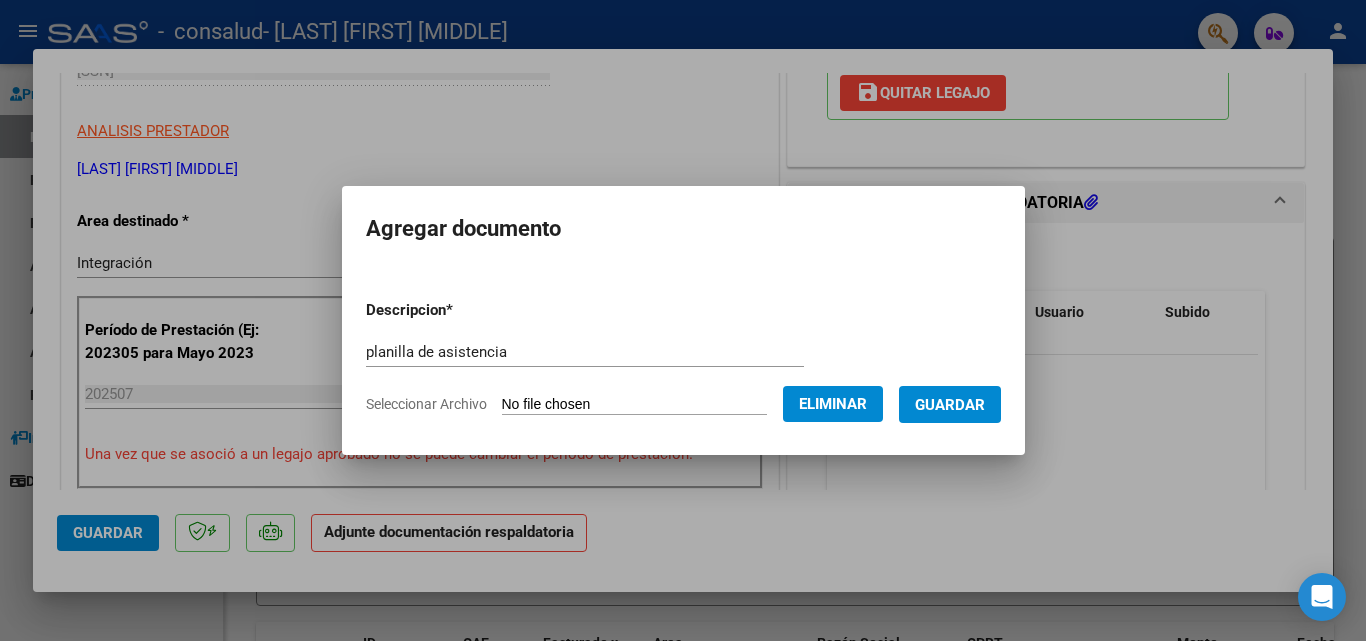 click on "Guardar" at bounding box center [950, 405] 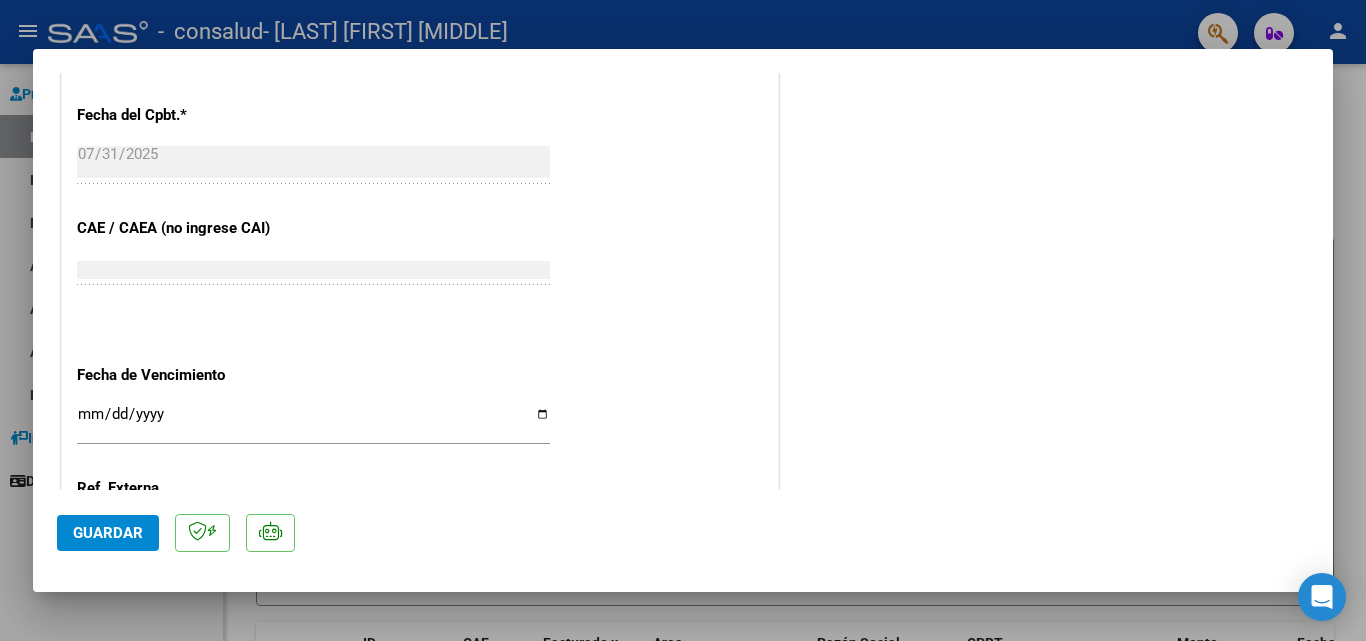 scroll, scrollTop: 1373, scrollLeft: 0, axis: vertical 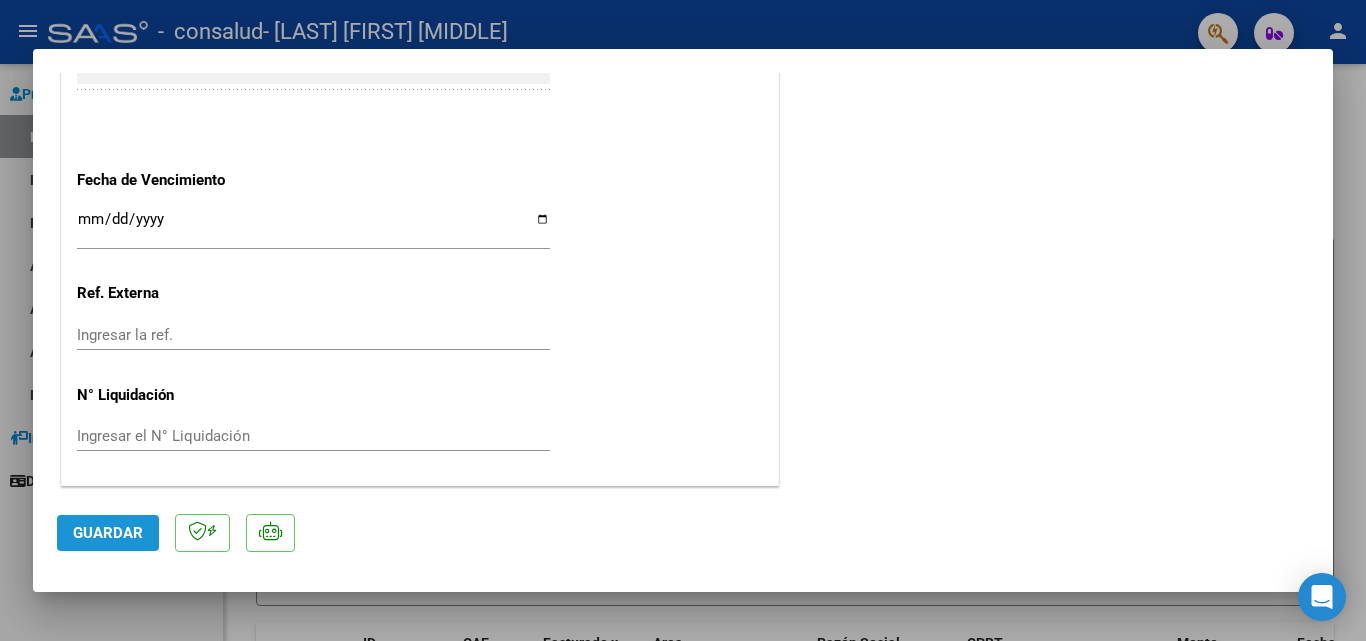 click on "Guardar" 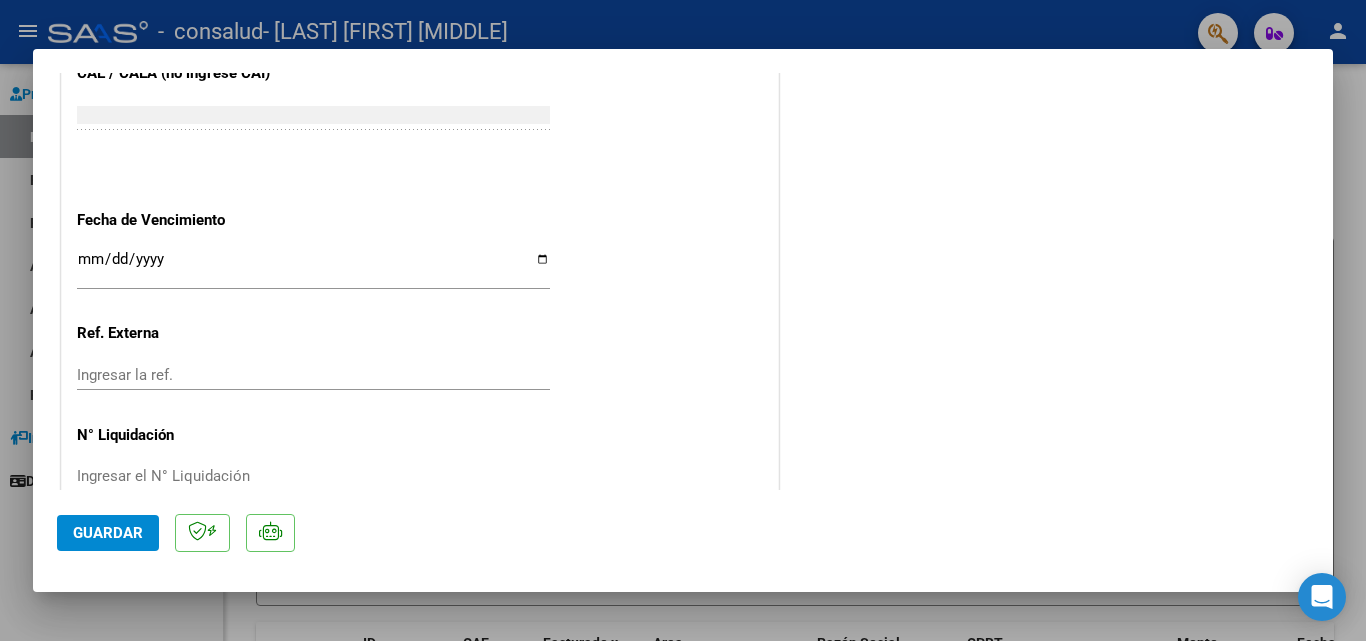 scroll, scrollTop: 1373, scrollLeft: 0, axis: vertical 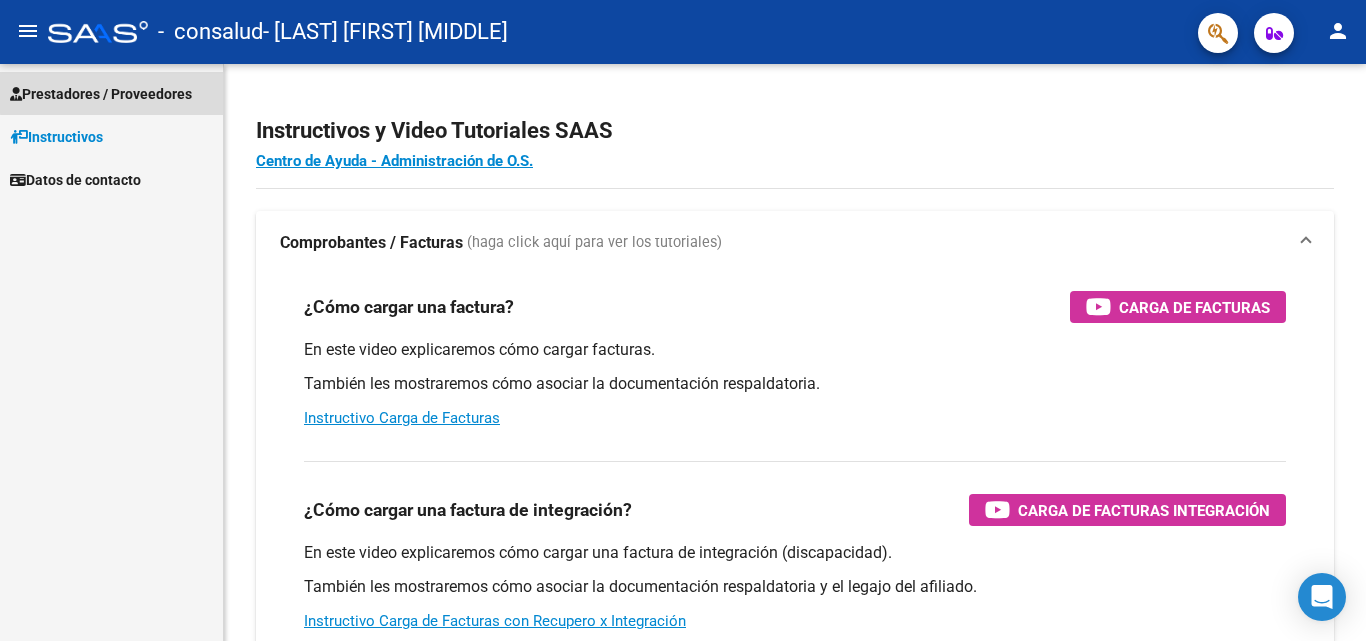 click on "Prestadores / Proveedores" at bounding box center [101, 94] 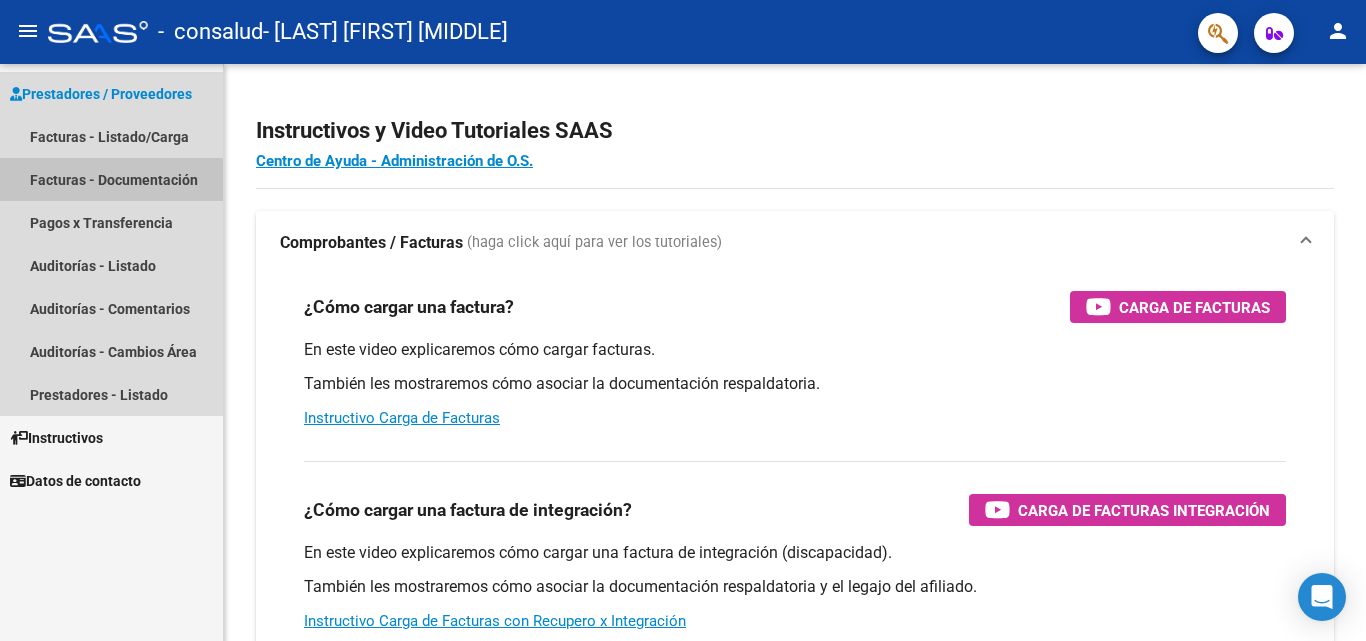 click on "Facturas - Documentación" at bounding box center [111, 179] 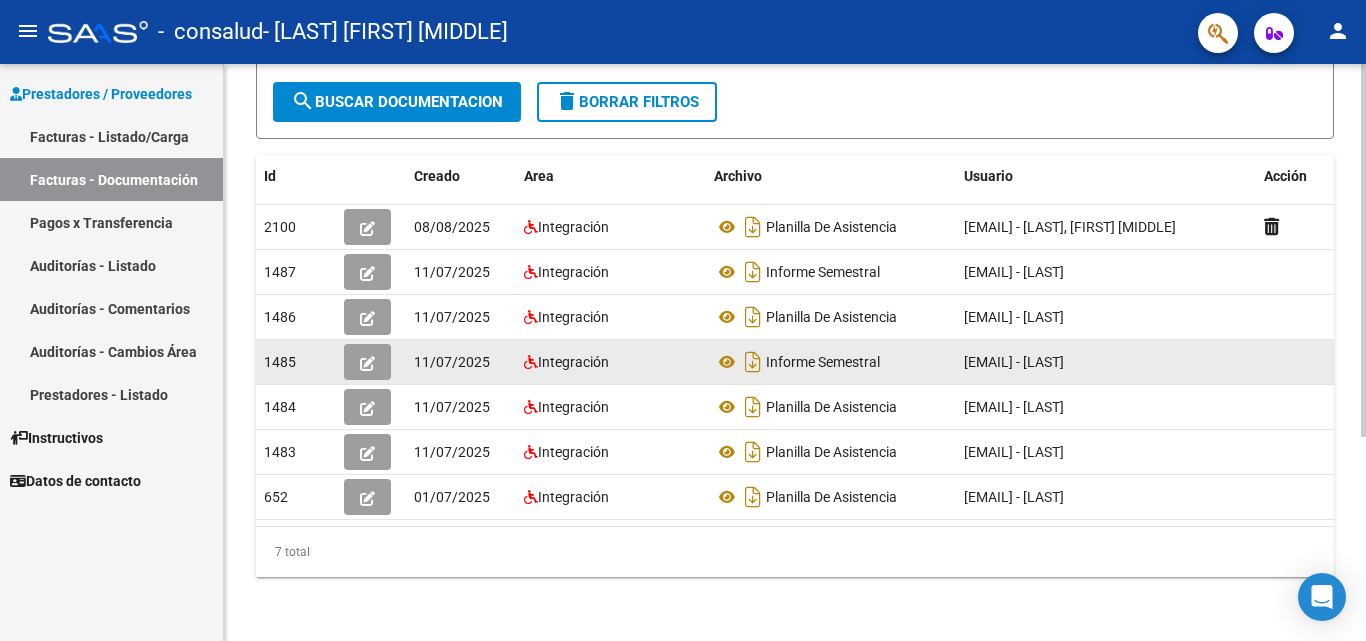 scroll, scrollTop: 316, scrollLeft: 0, axis: vertical 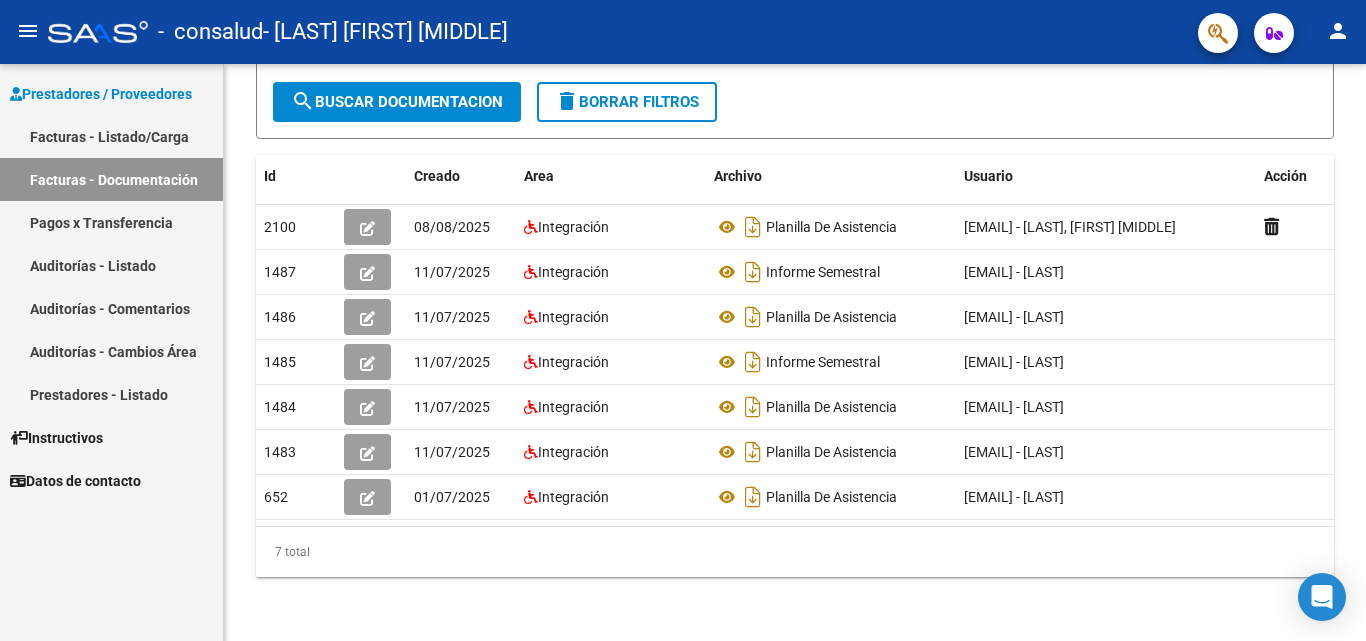 click on "Pagos x Transferencia" at bounding box center (111, 222) 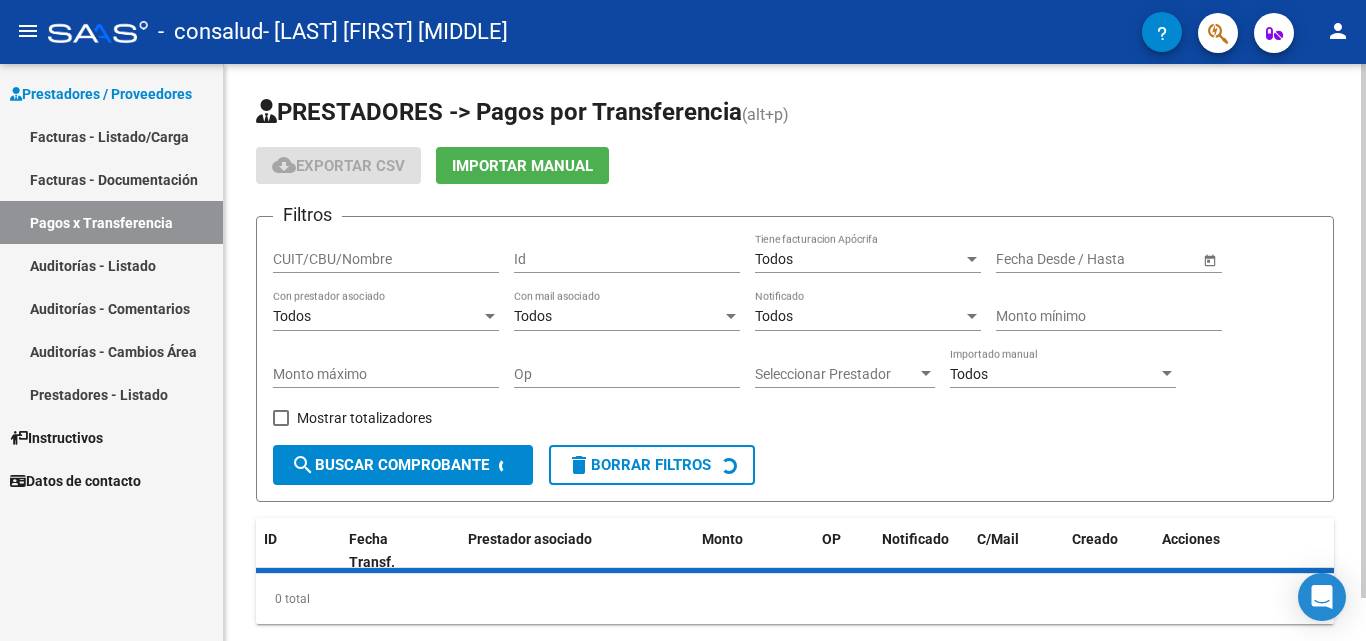scroll, scrollTop: 47, scrollLeft: 0, axis: vertical 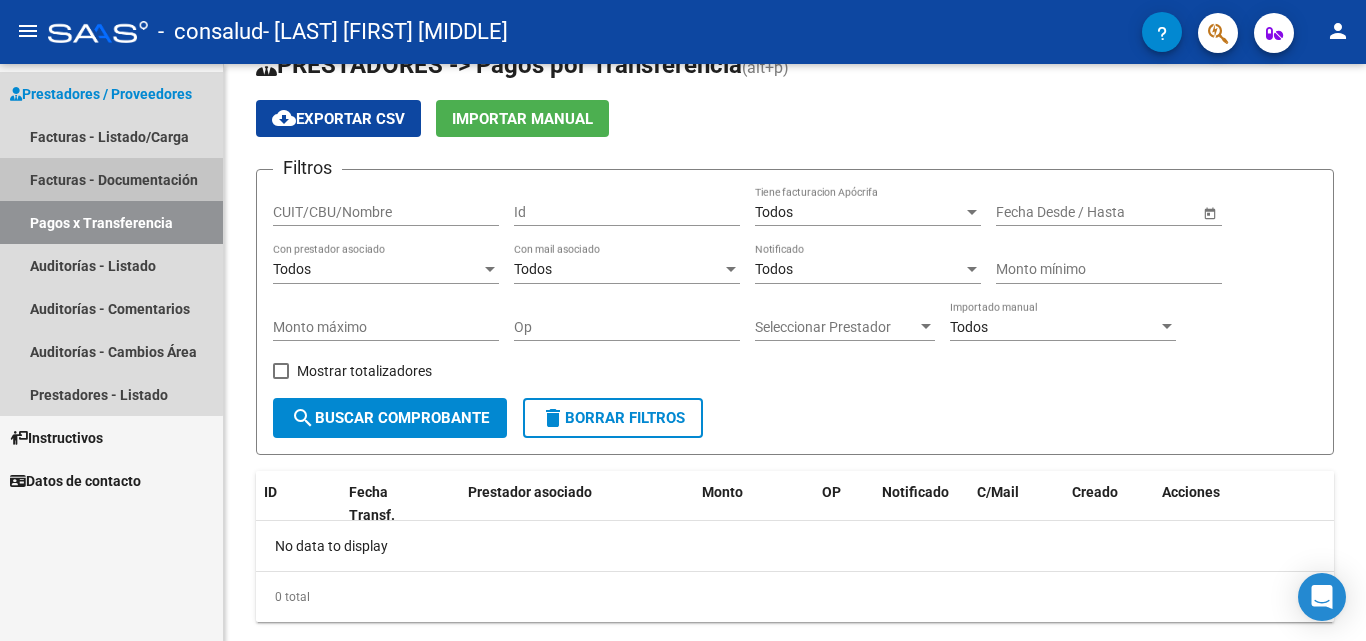 click on "Facturas - Documentación" at bounding box center [111, 179] 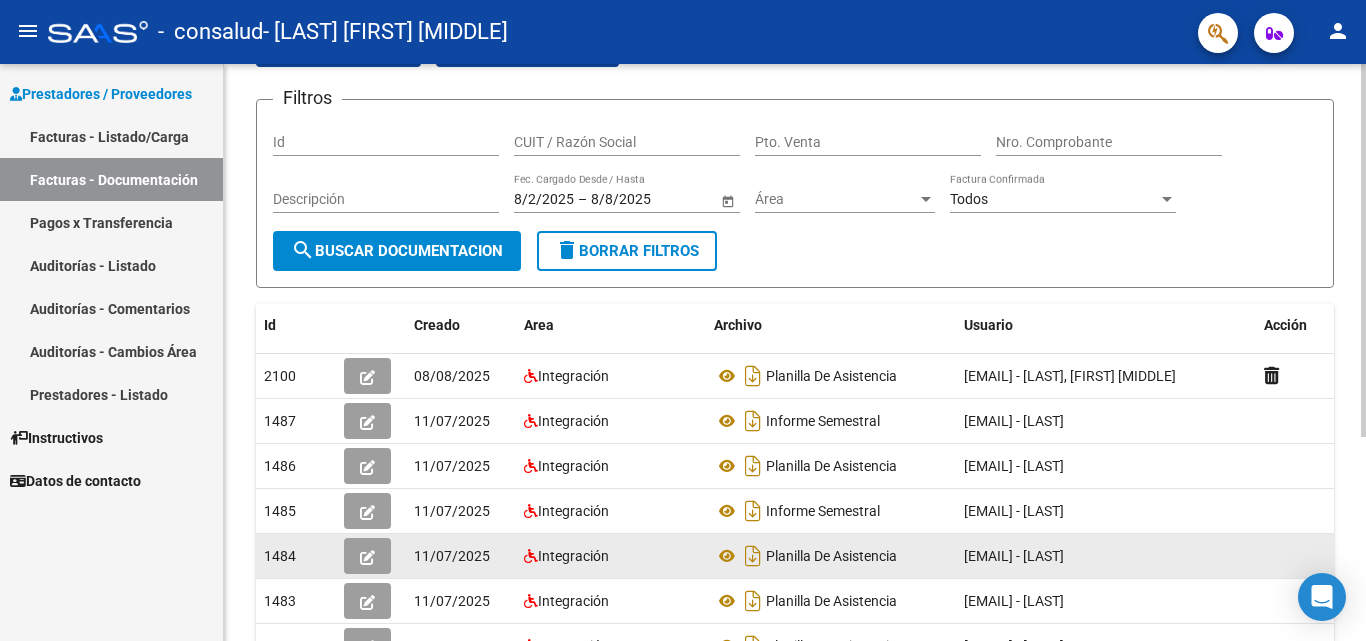 scroll, scrollTop: 0, scrollLeft: 0, axis: both 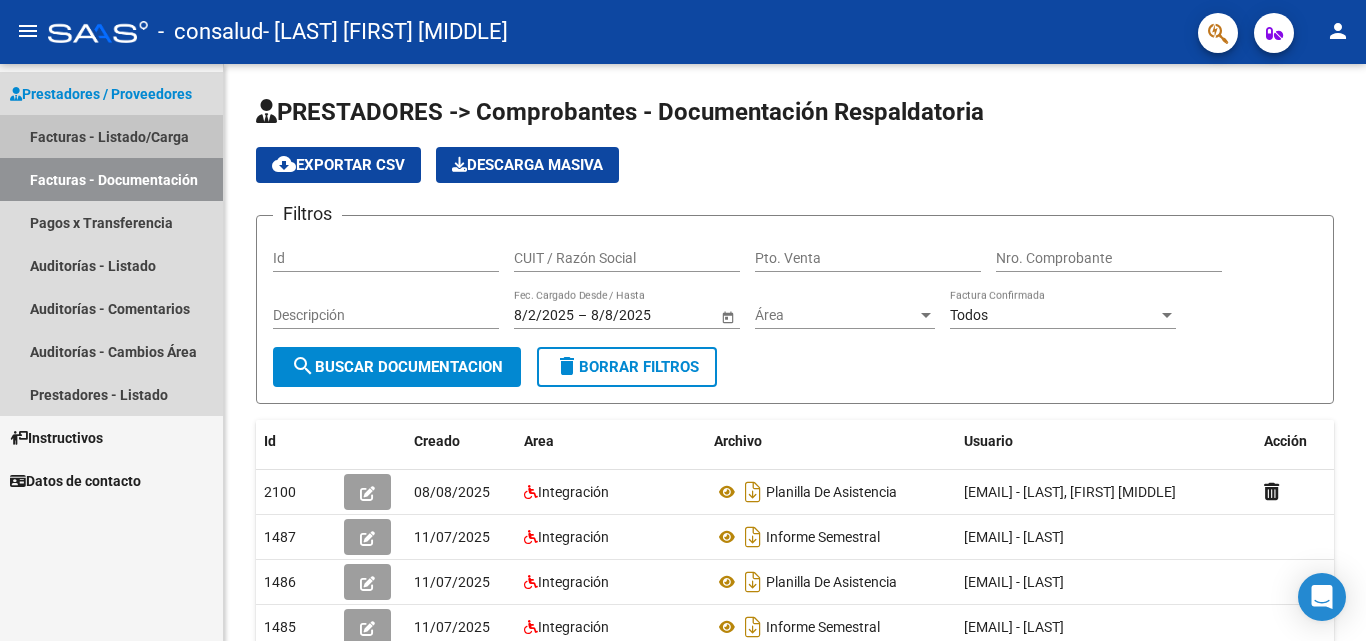 click on "Facturas - Listado/Carga" at bounding box center [111, 136] 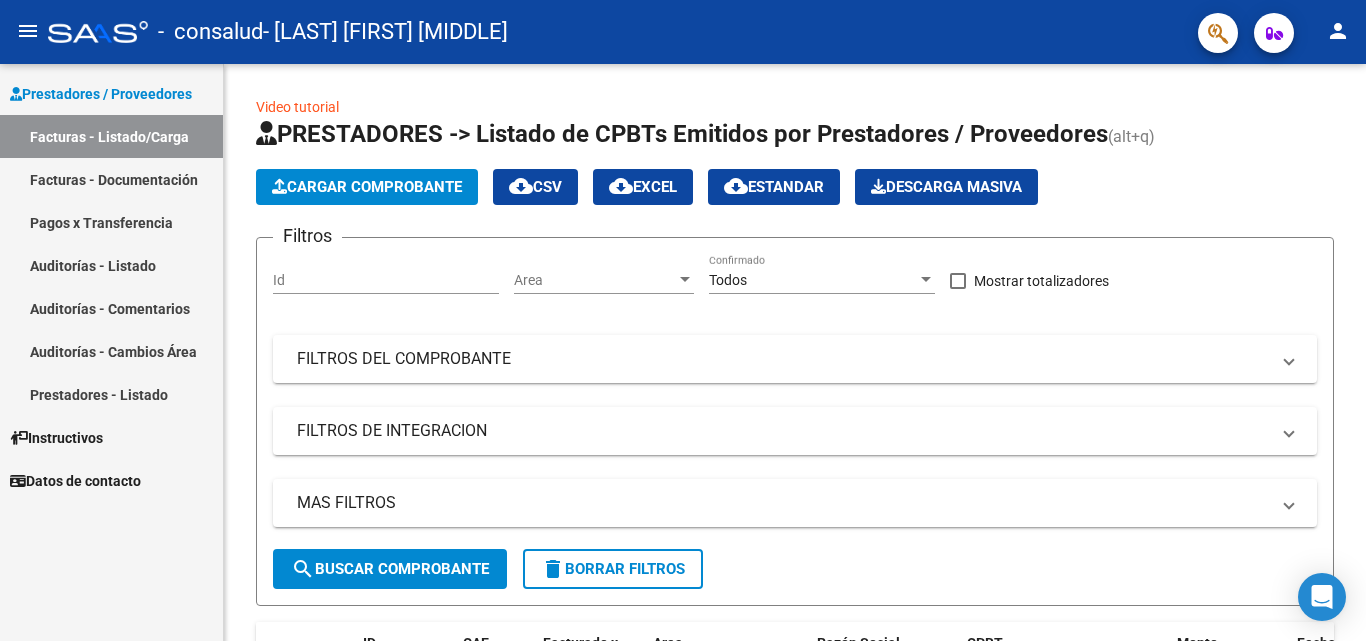 click on "Facturas - Listado/Carga" at bounding box center [111, 136] 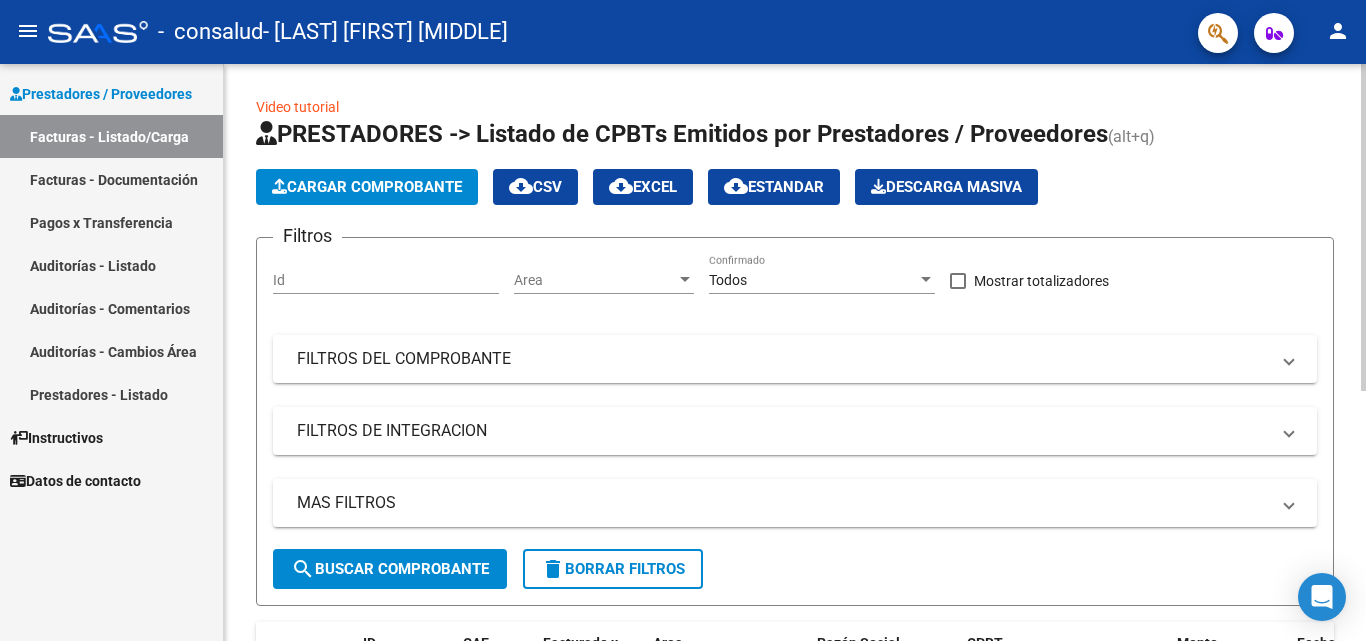 click on "Cargar Comprobante" 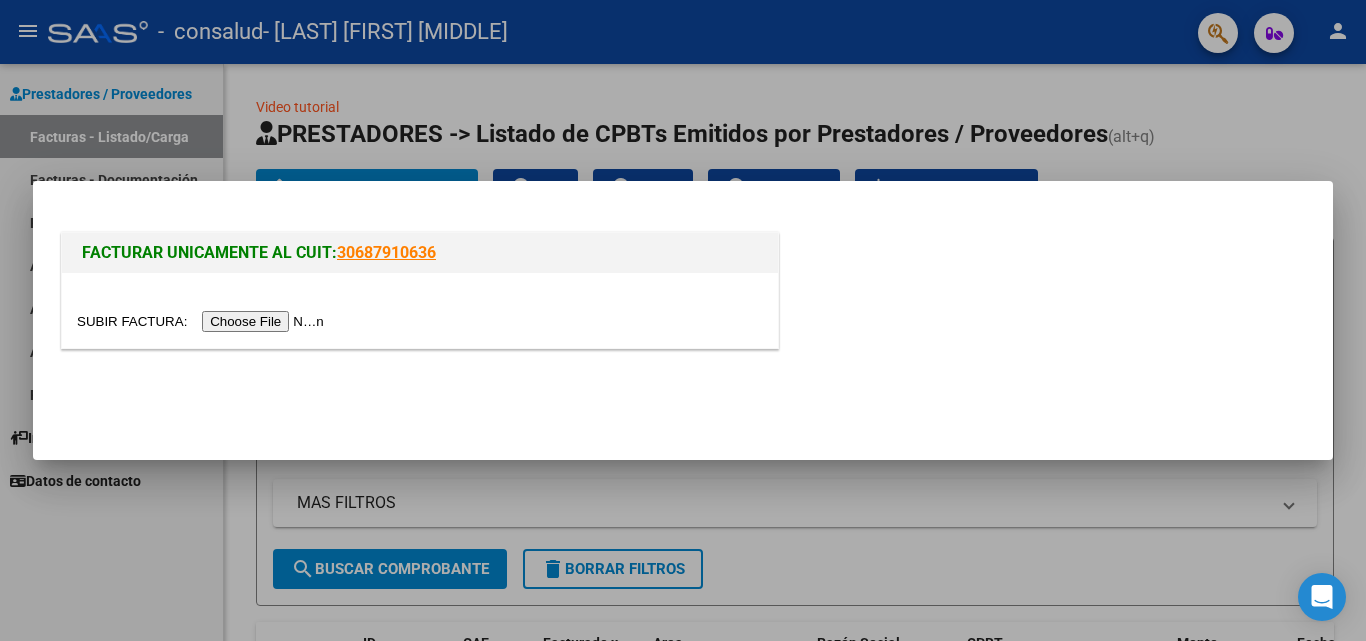 click at bounding box center (203, 321) 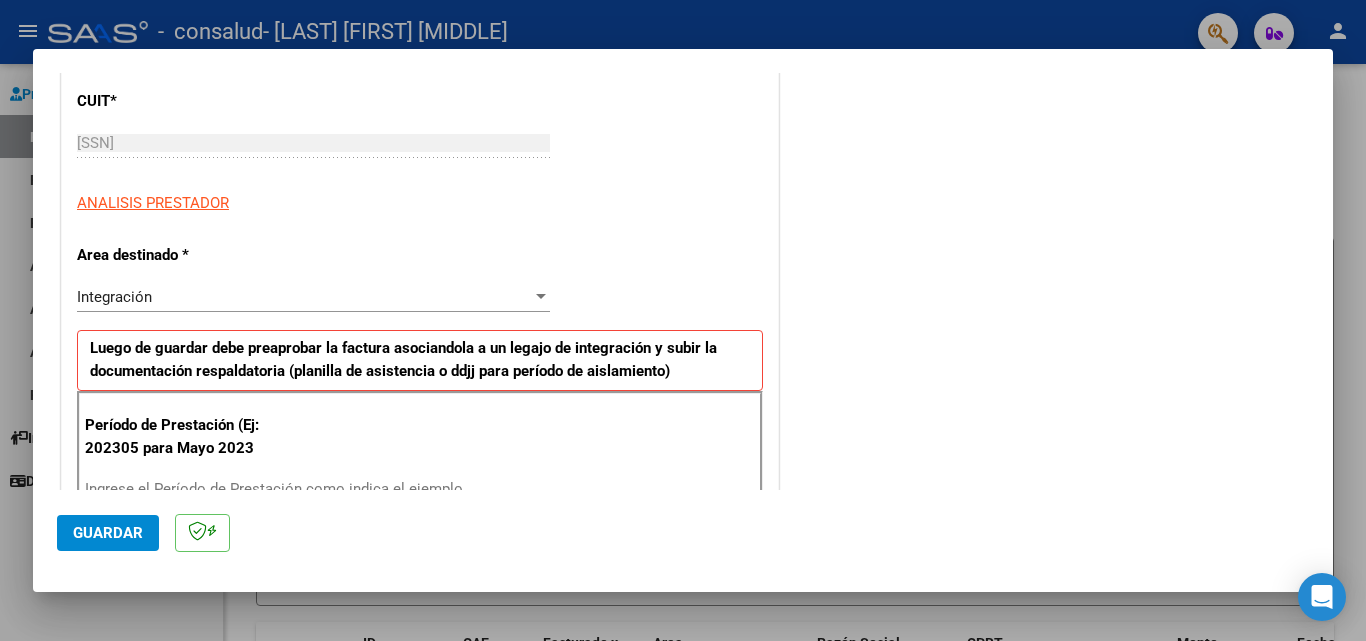 scroll, scrollTop: 400, scrollLeft: 0, axis: vertical 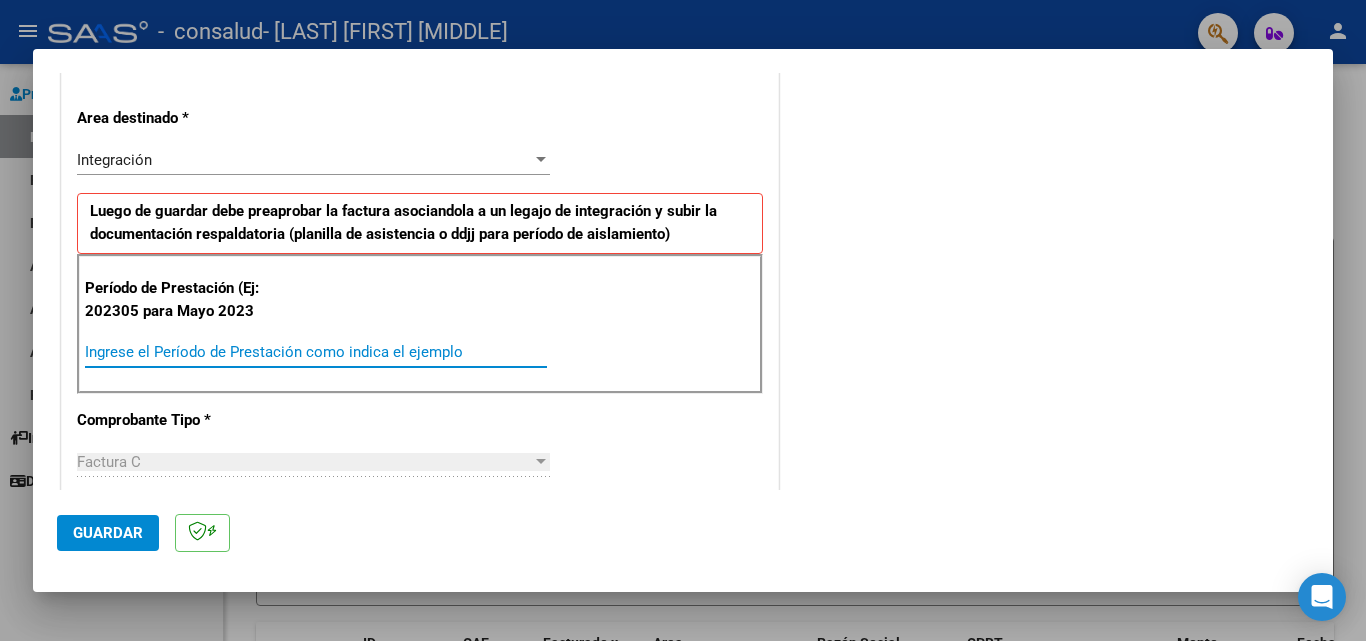 click on "Ingrese el Período de Prestación como indica el ejemplo" at bounding box center [316, 352] 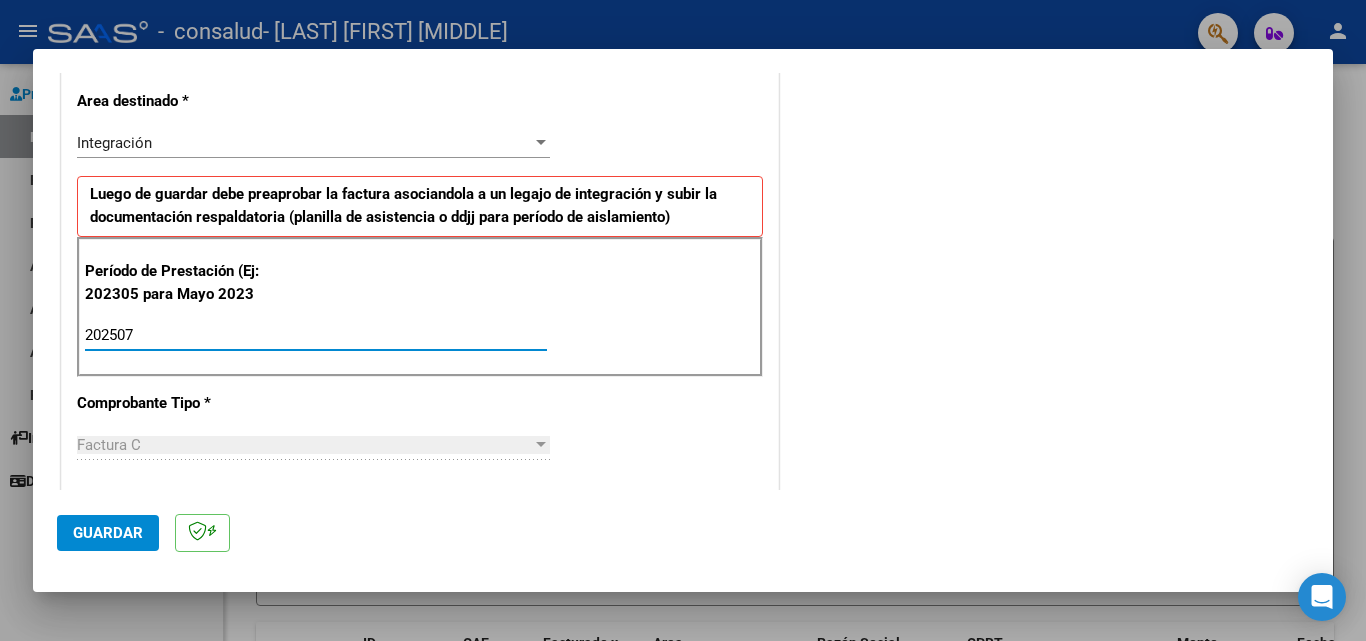 scroll, scrollTop: 500, scrollLeft: 0, axis: vertical 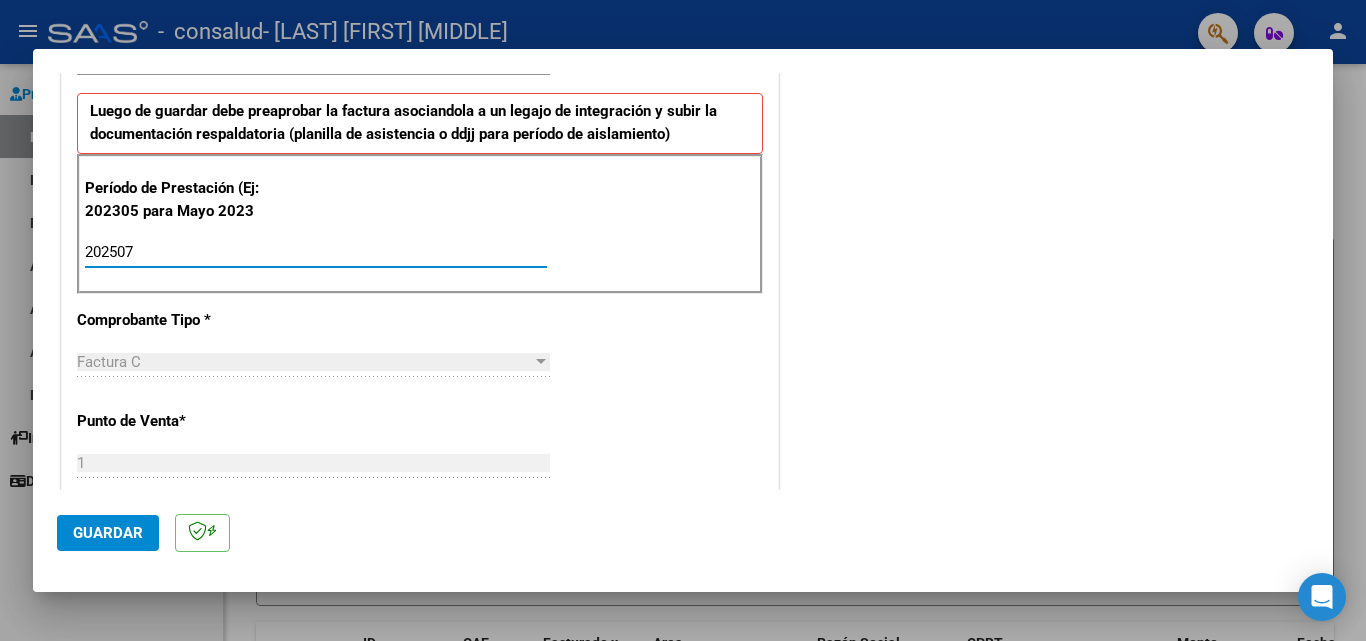type on "202507" 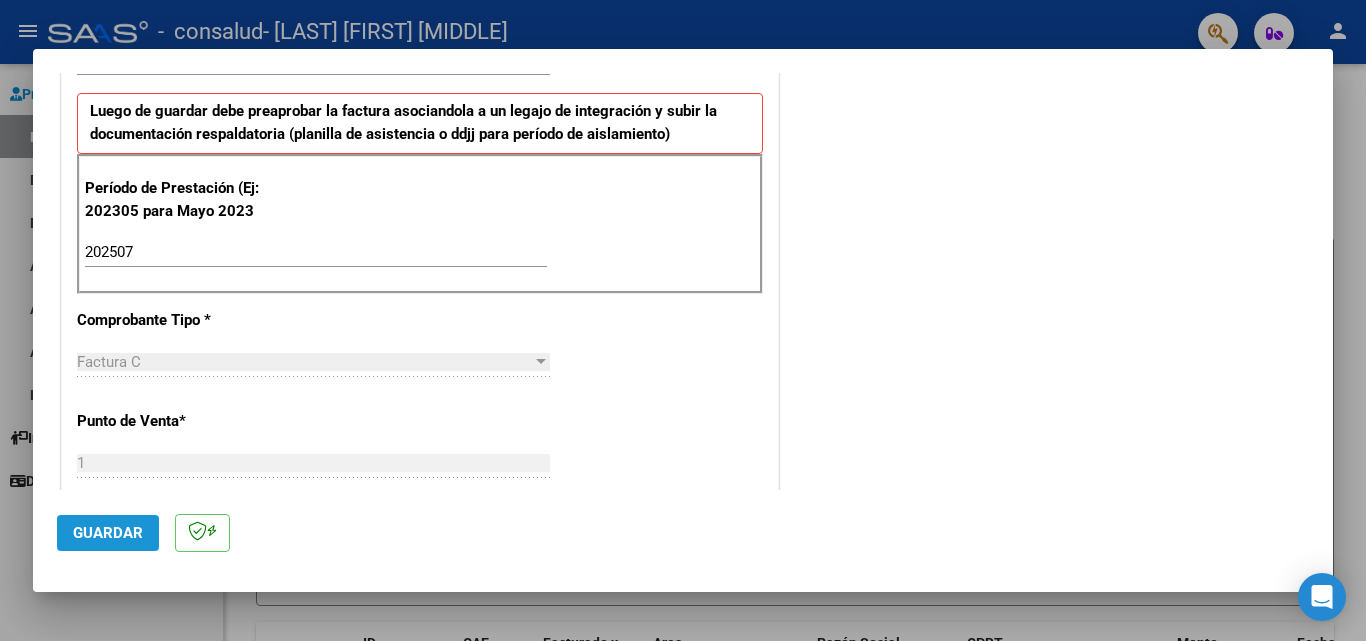 click on "Guardar" 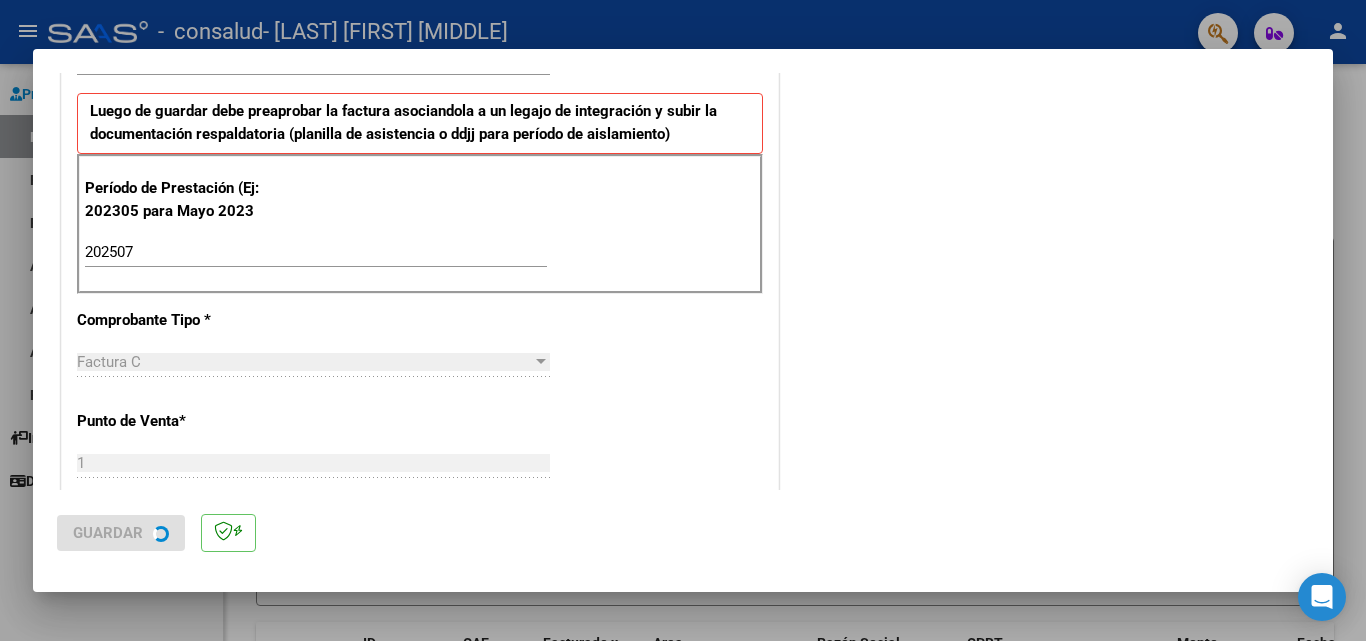 scroll, scrollTop: 0, scrollLeft: 0, axis: both 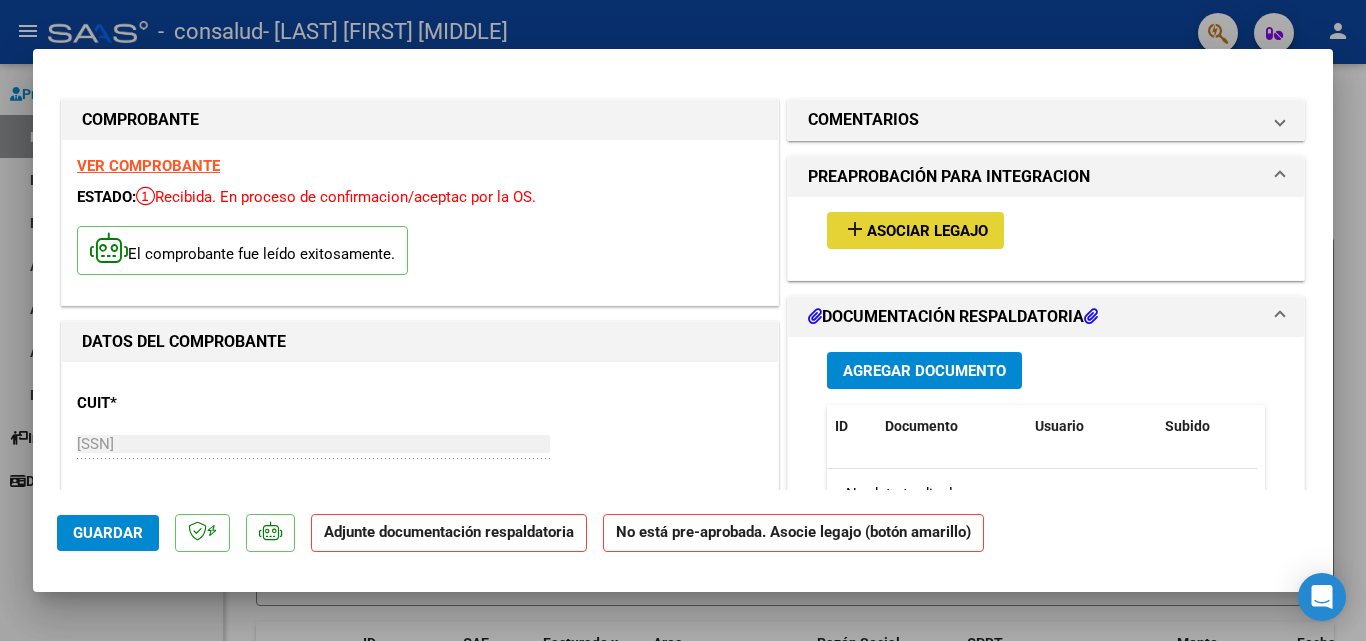 click on "Asociar Legajo" at bounding box center (927, 231) 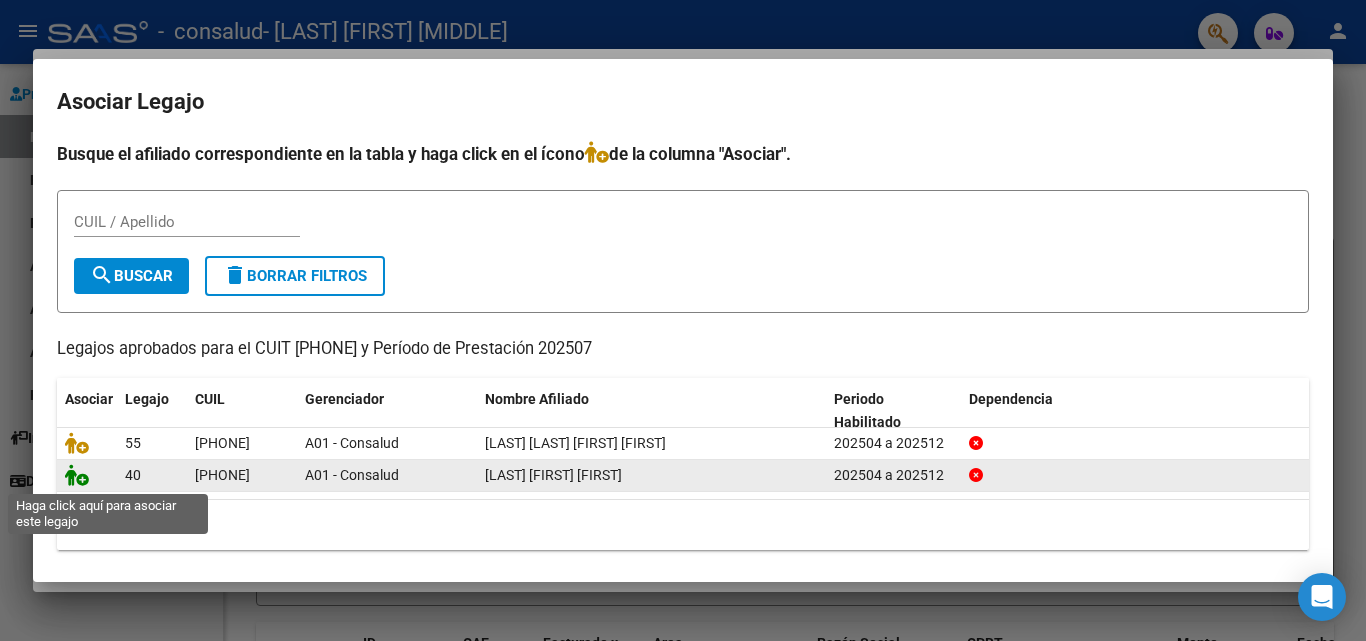 click 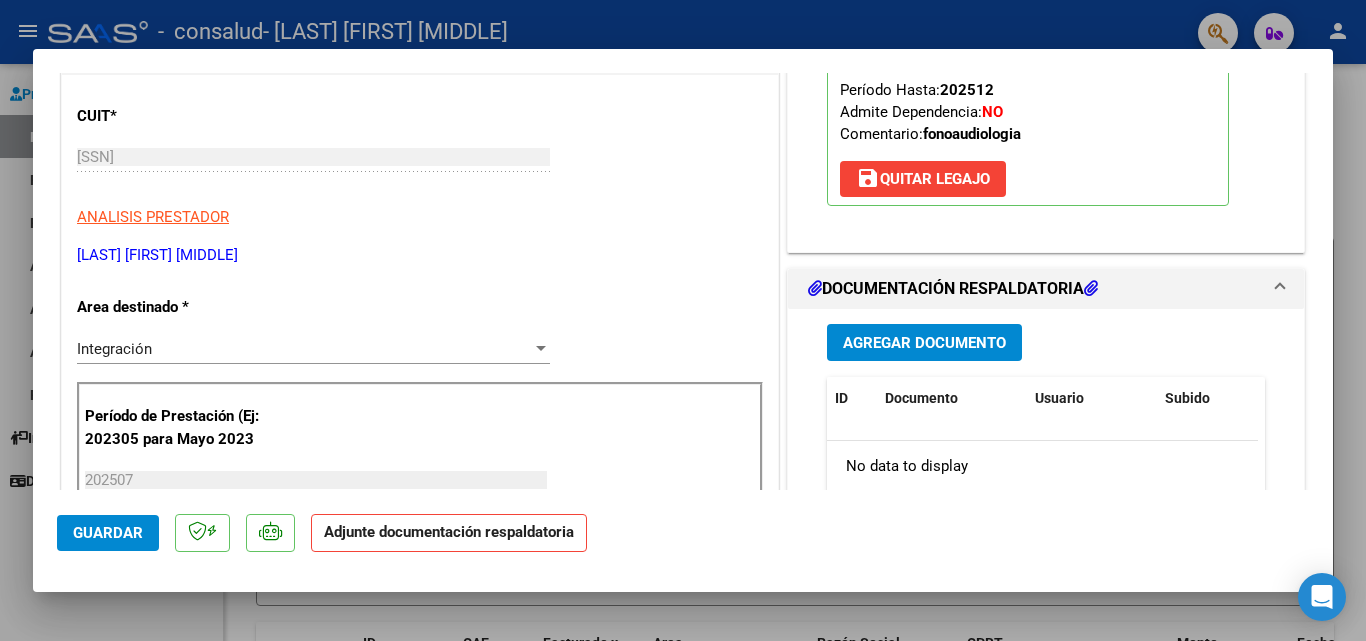scroll, scrollTop: 400, scrollLeft: 0, axis: vertical 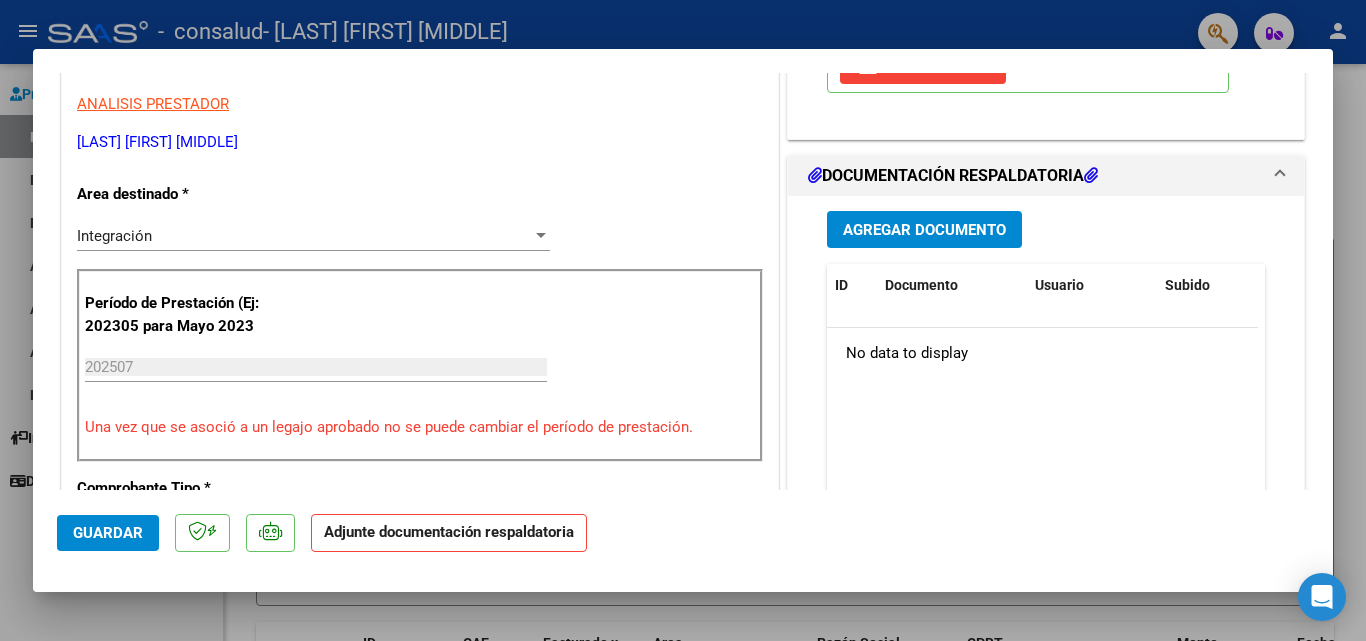 click on "Agregar Documento" at bounding box center [924, 230] 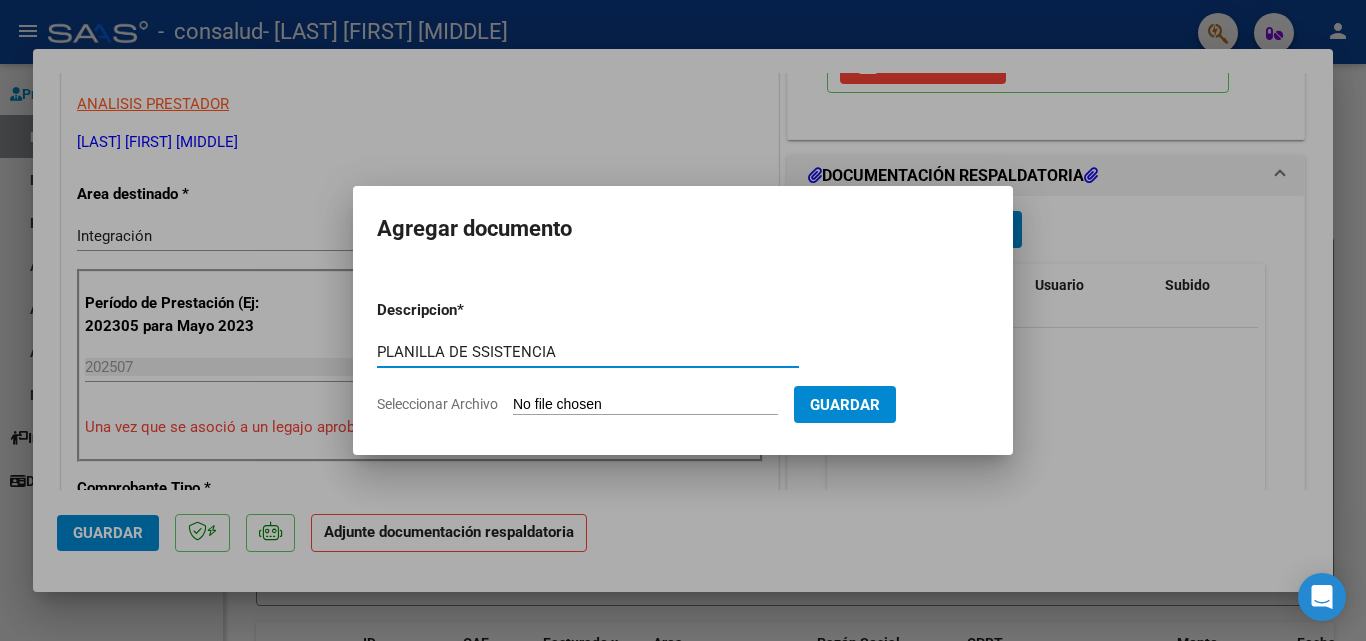 click on "PLANILLA DE SSISTENCIA" at bounding box center (588, 352) 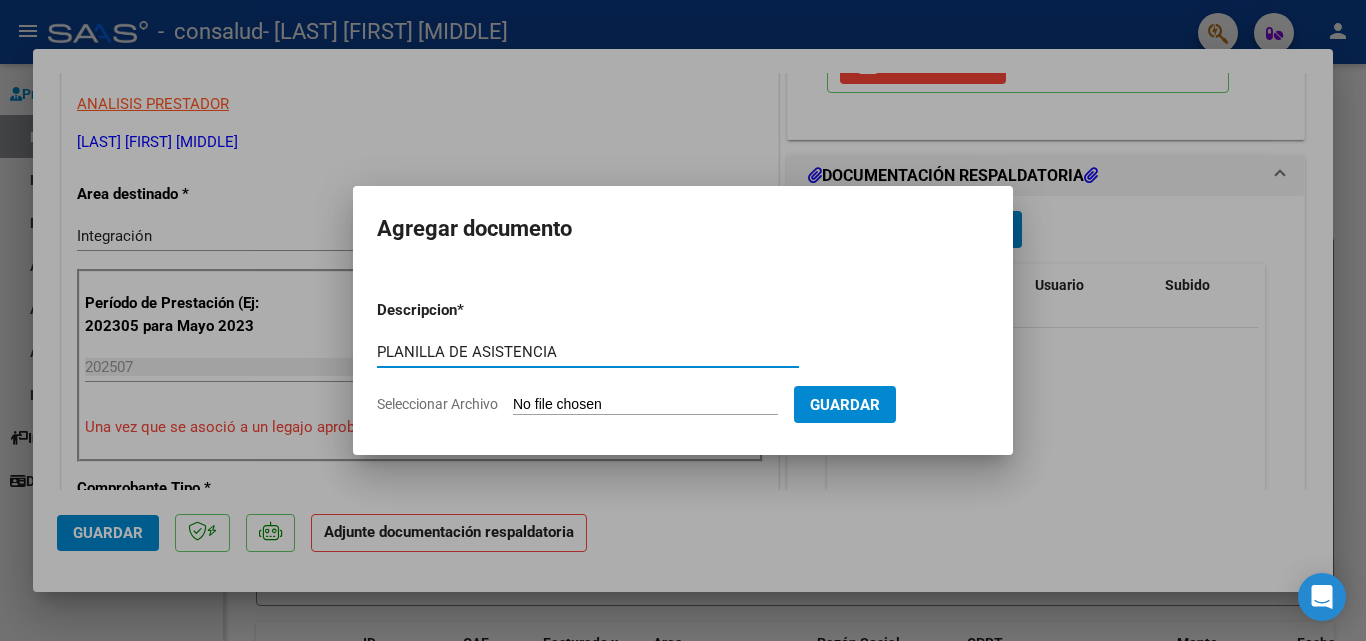 click on "PLANILLA DE ASISTENCIA" at bounding box center (588, 352) 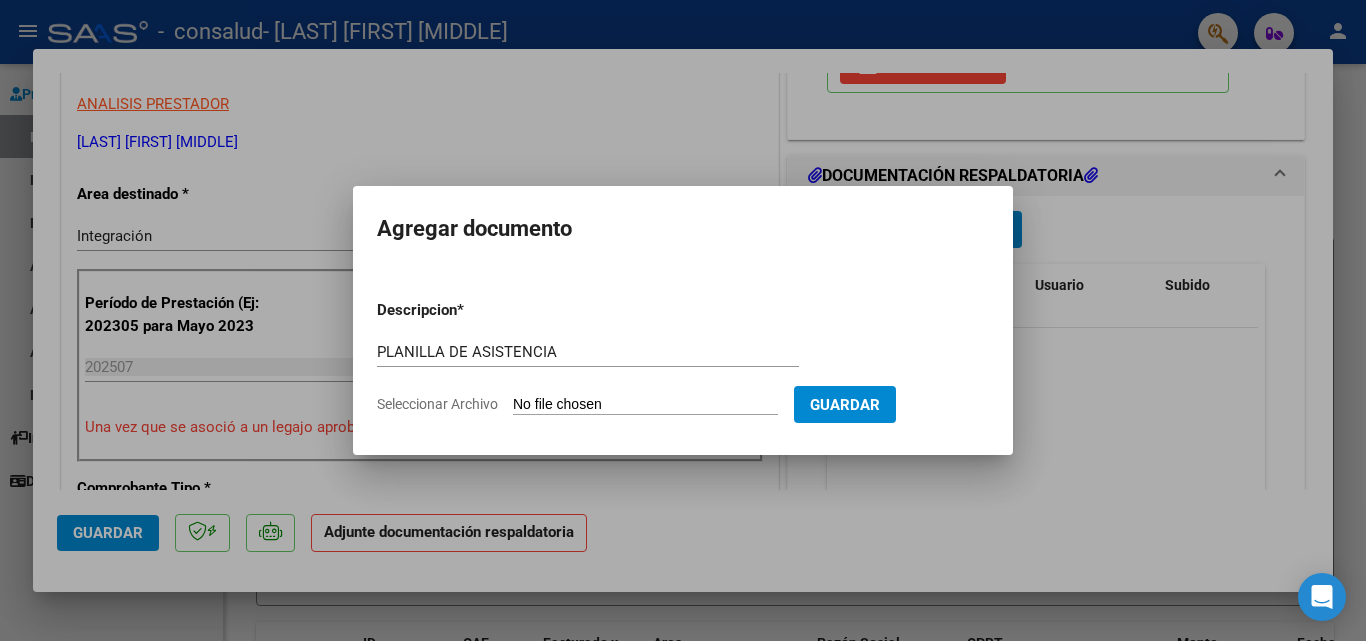 click on "Seleccionar Archivo" at bounding box center (645, 405) 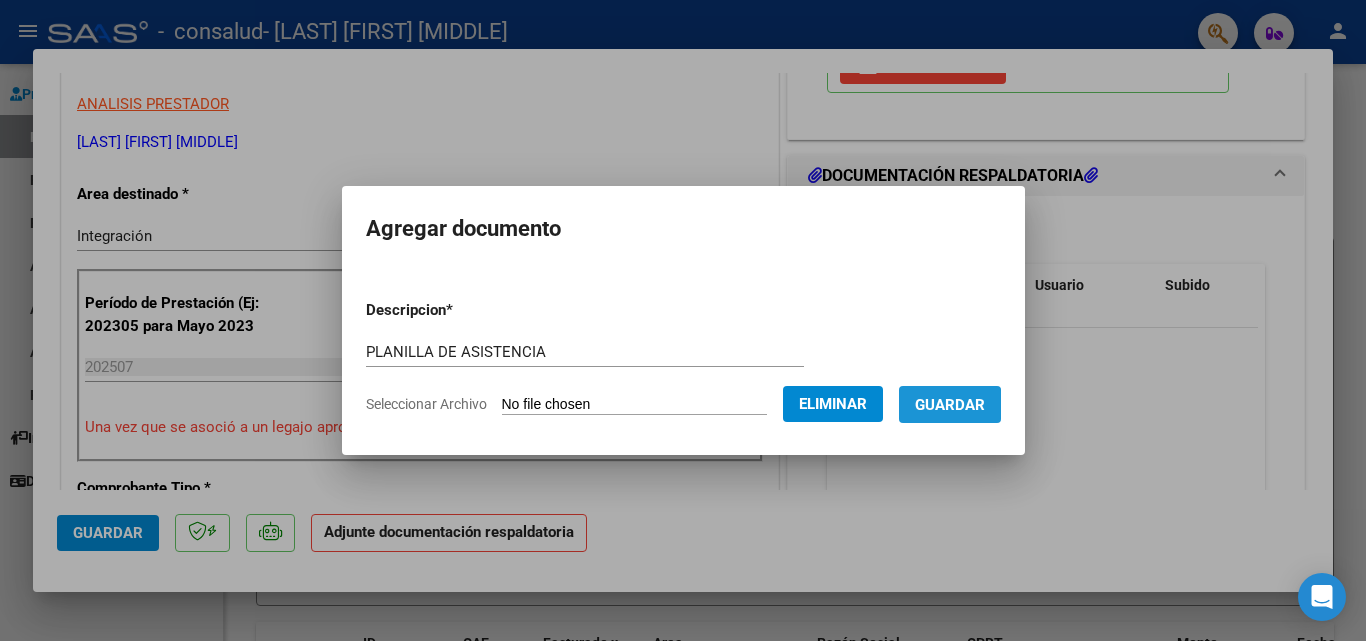 click on "Guardar" at bounding box center [950, 405] 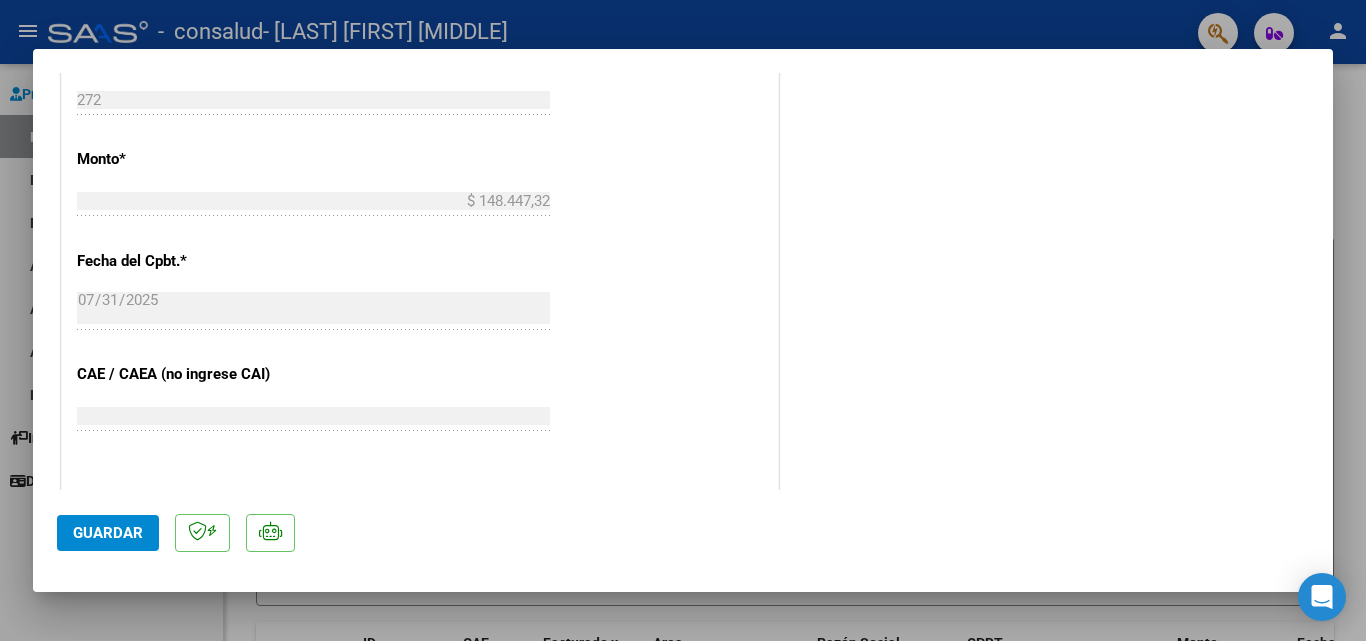 scroll, scrollTop: 1200, scrollLeft: 0, axis: vertical 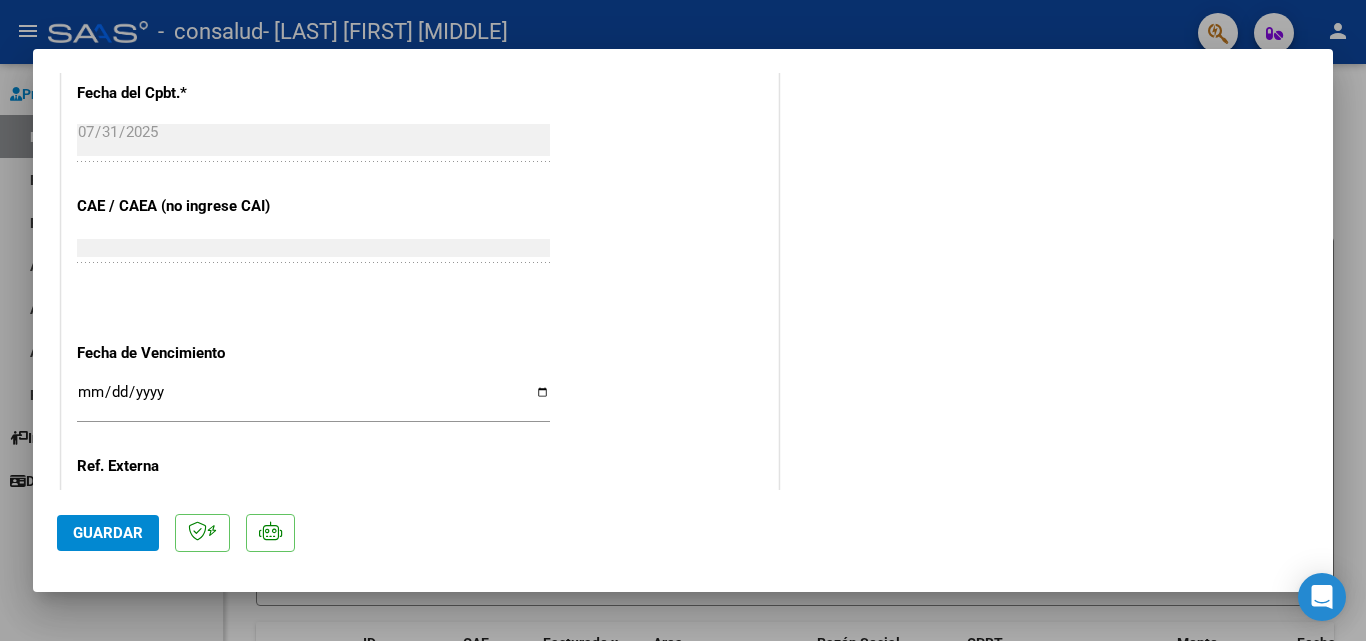 click on "Guardar" 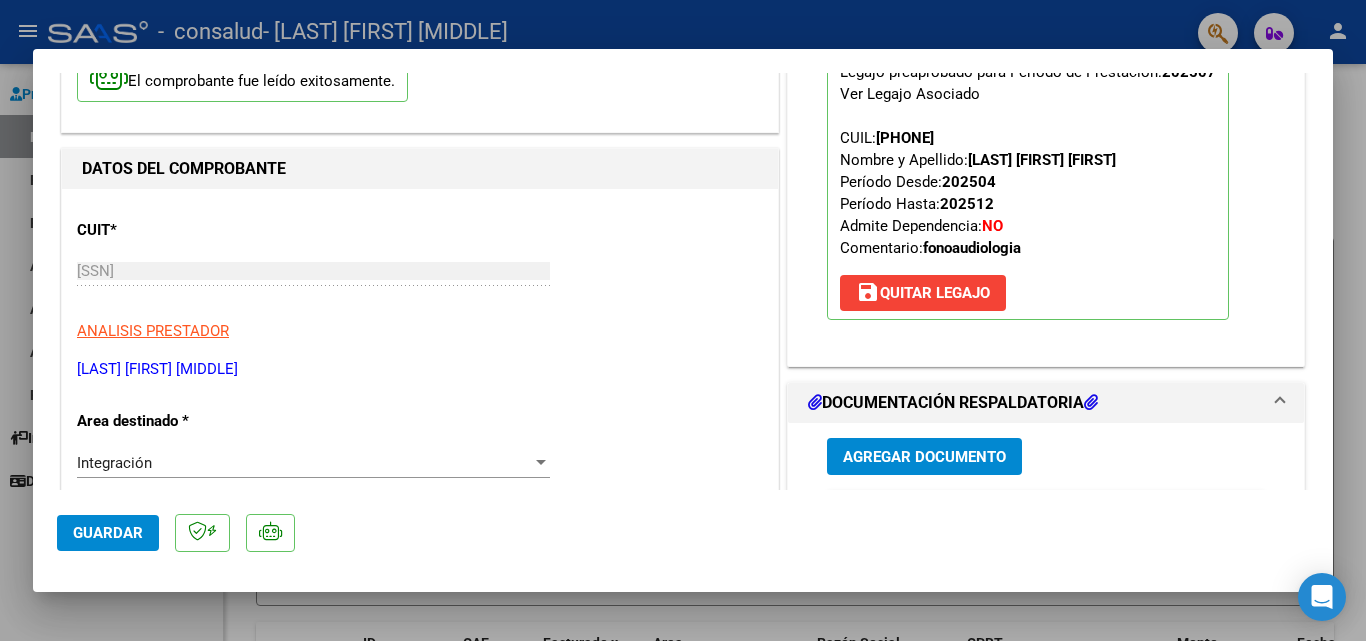 scroll, scrollTop: 0, scrollLeft: 0, axis: both 